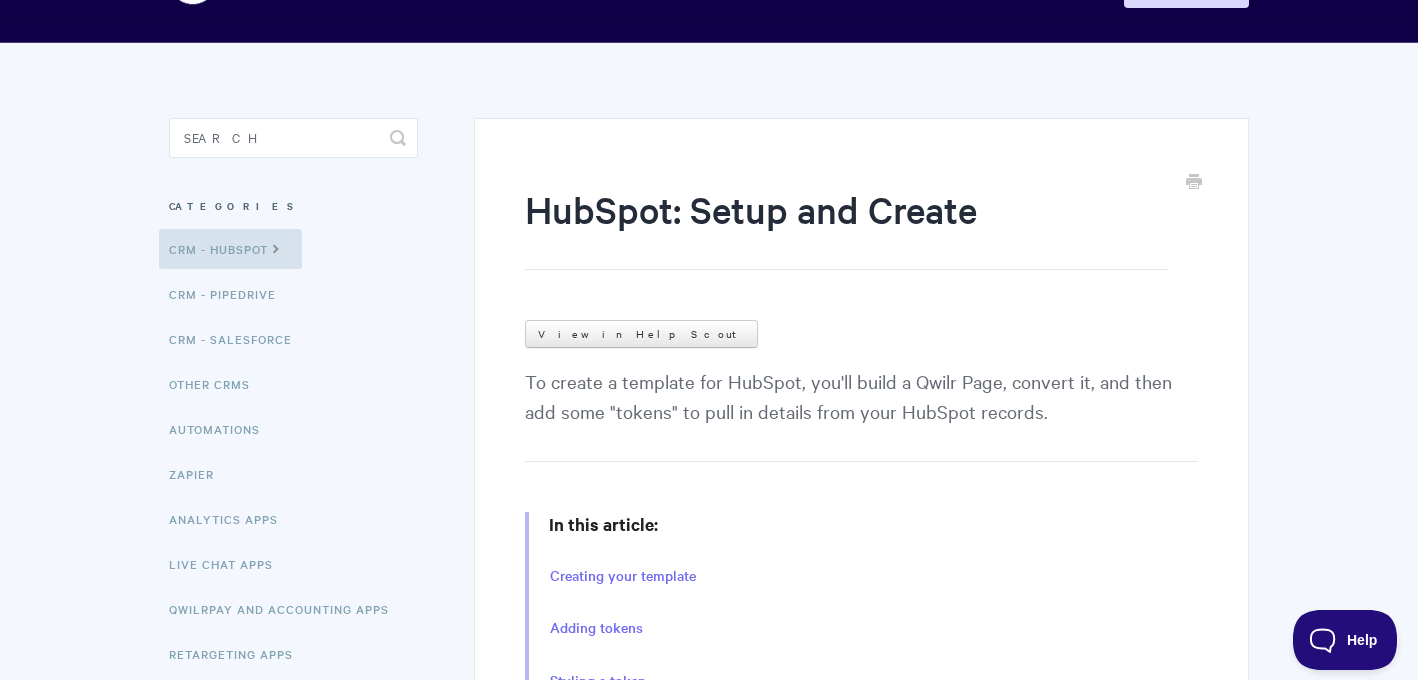 scroll, scrollTop: 0, scrollLeft: 0, axis: both 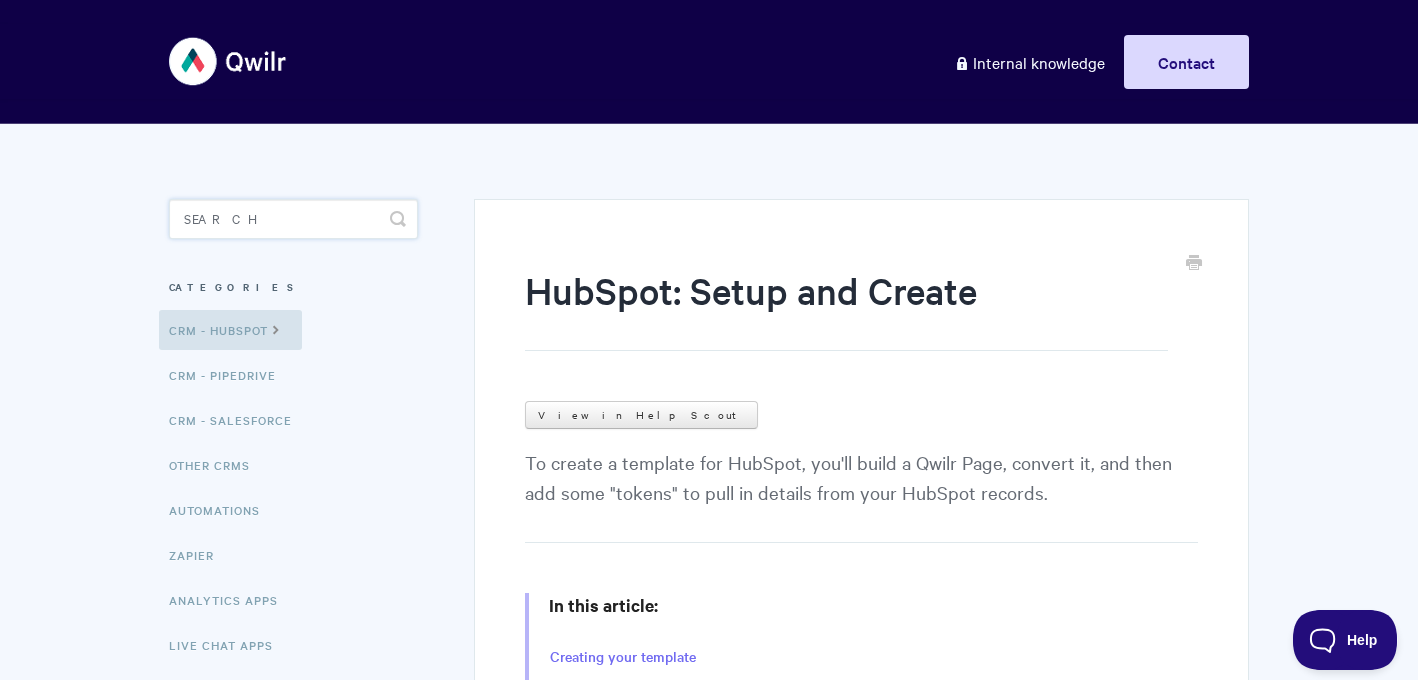 click at bounding box center [293, 219] 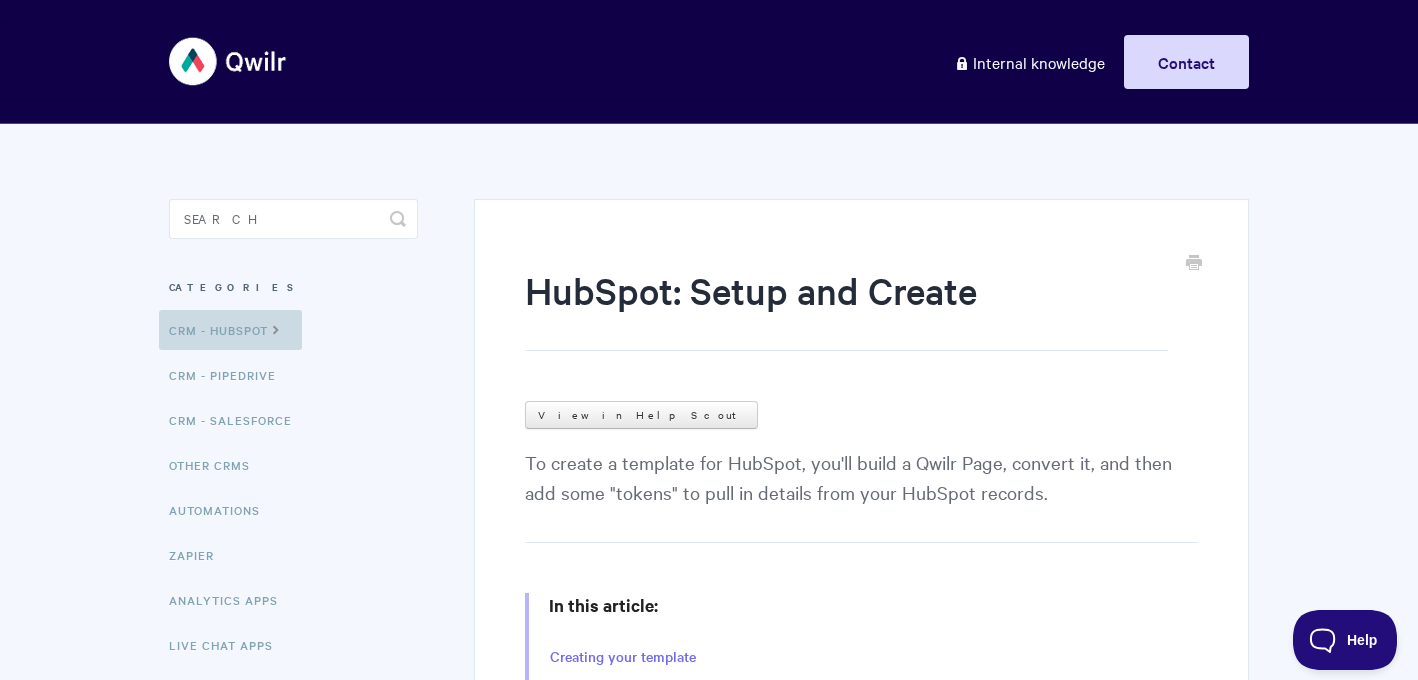 click on "CRM - HubSpot" at bounding box center (230, 330) 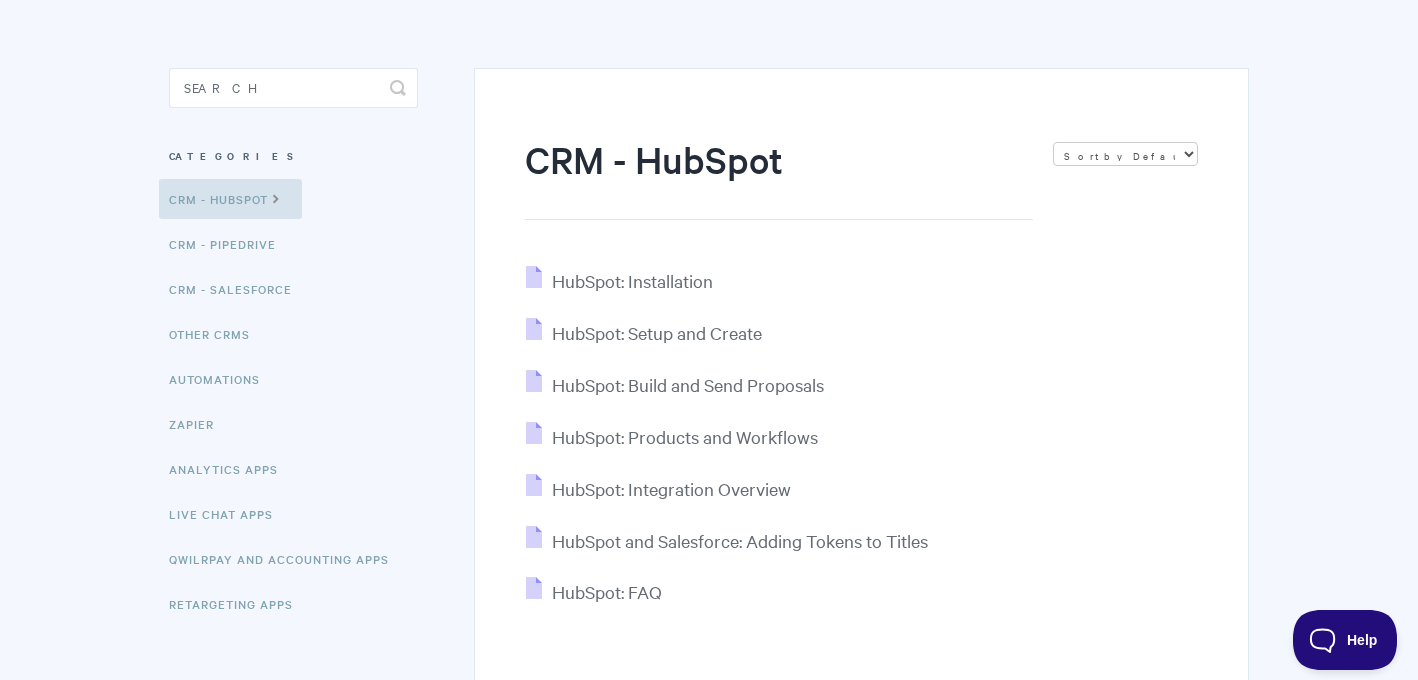 scroll, scrollTop: 143, scrollLeft: 0, axis: vertical 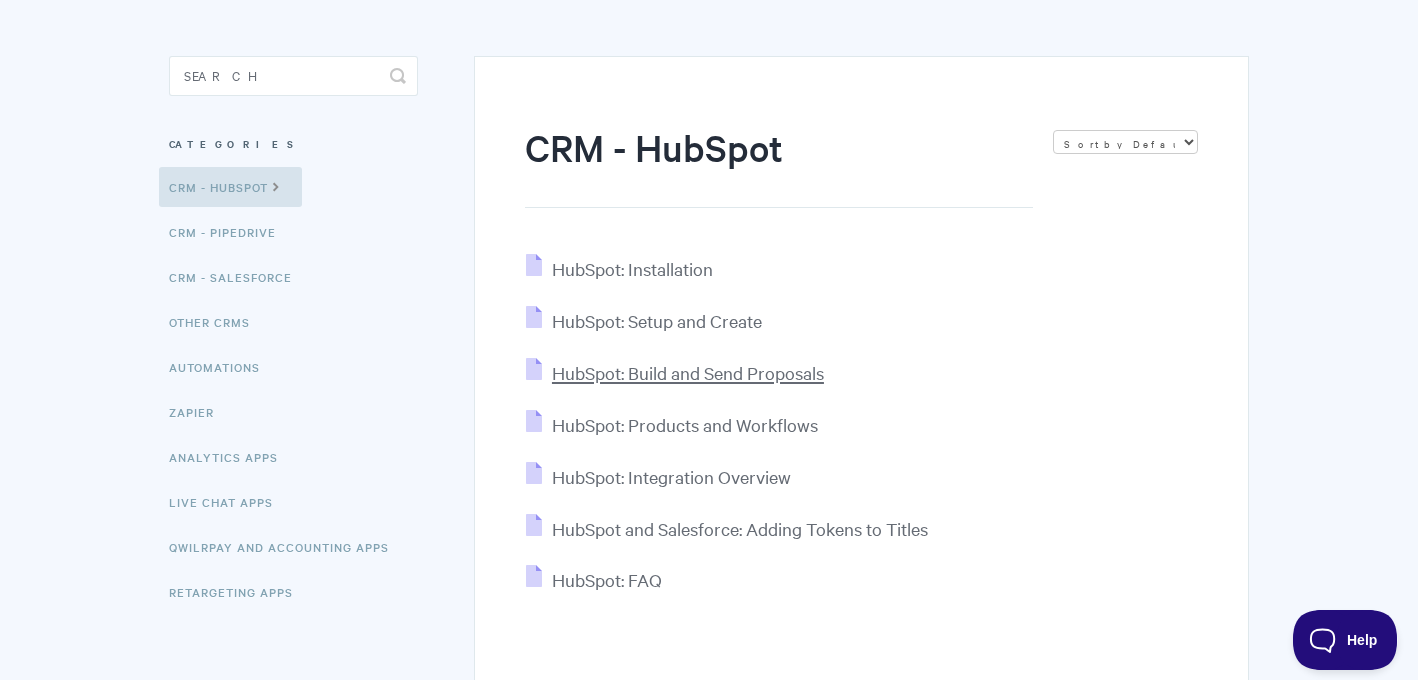 click on "HubSpot: Build and Send Proposals" at bounding box center [688, 372] 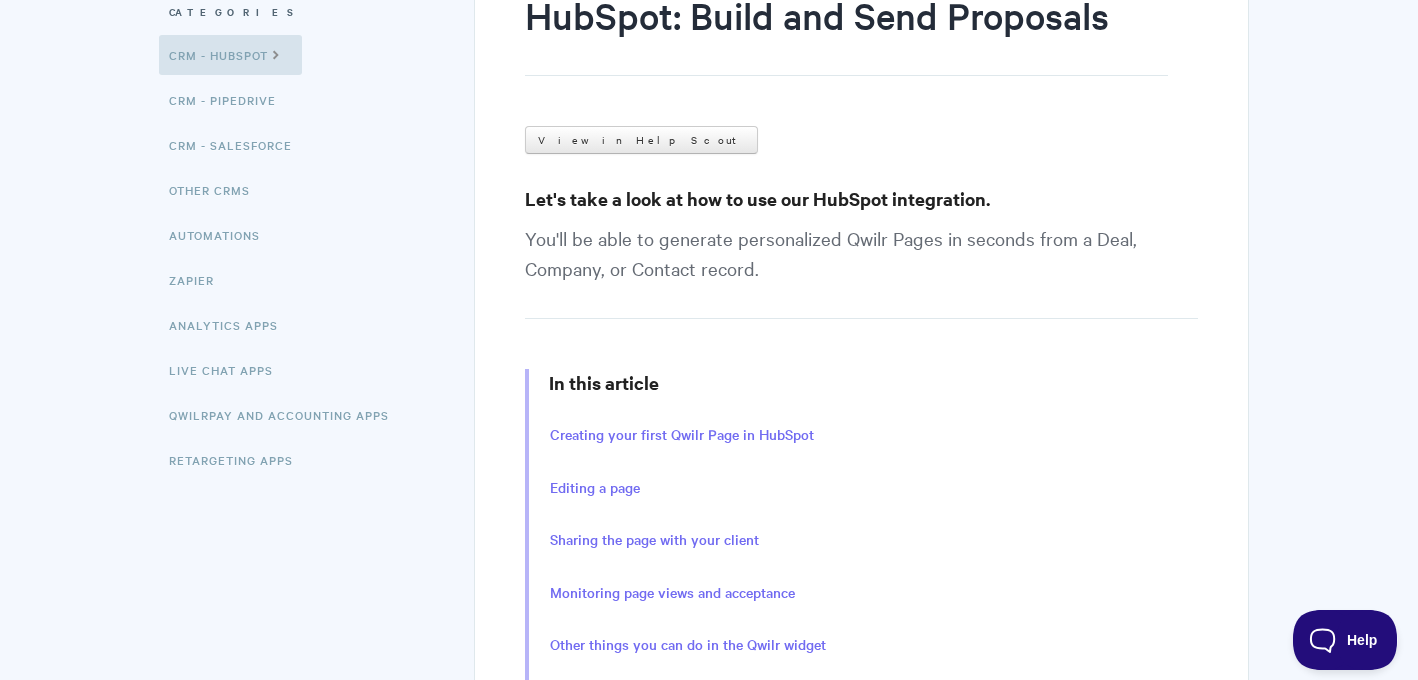 scroll, scrollTop: 0, scrollLeft: 0, axis: both 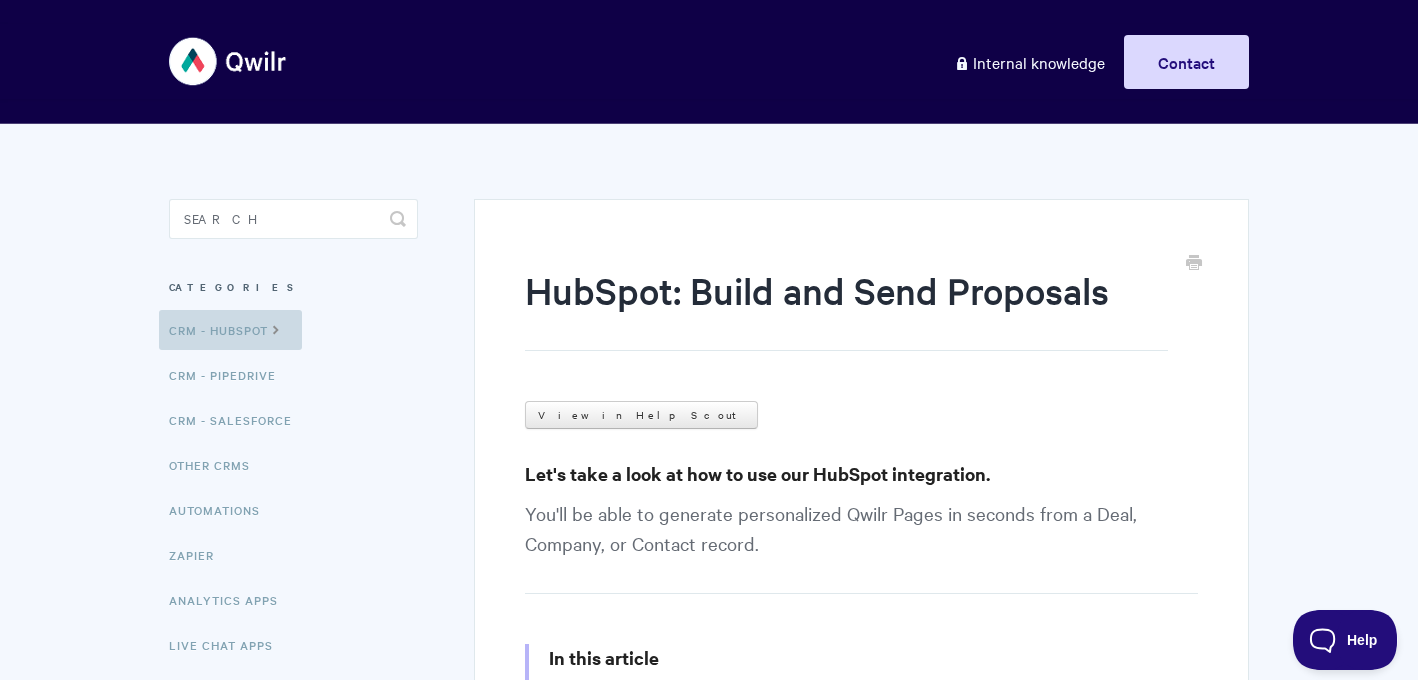 click on "CRM - HubSpot" at bounding box center (230, 330) 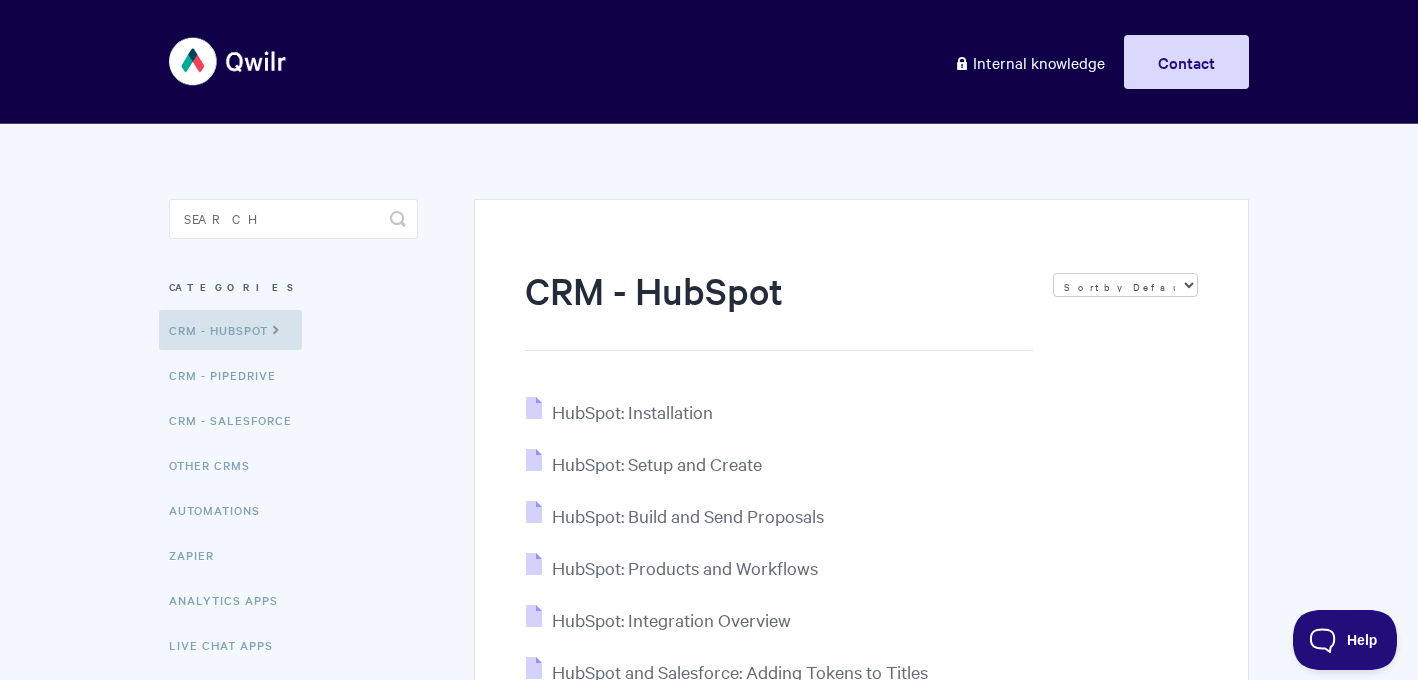 scroll, scrollTop: 0, scrollLeft: 0, axis: both 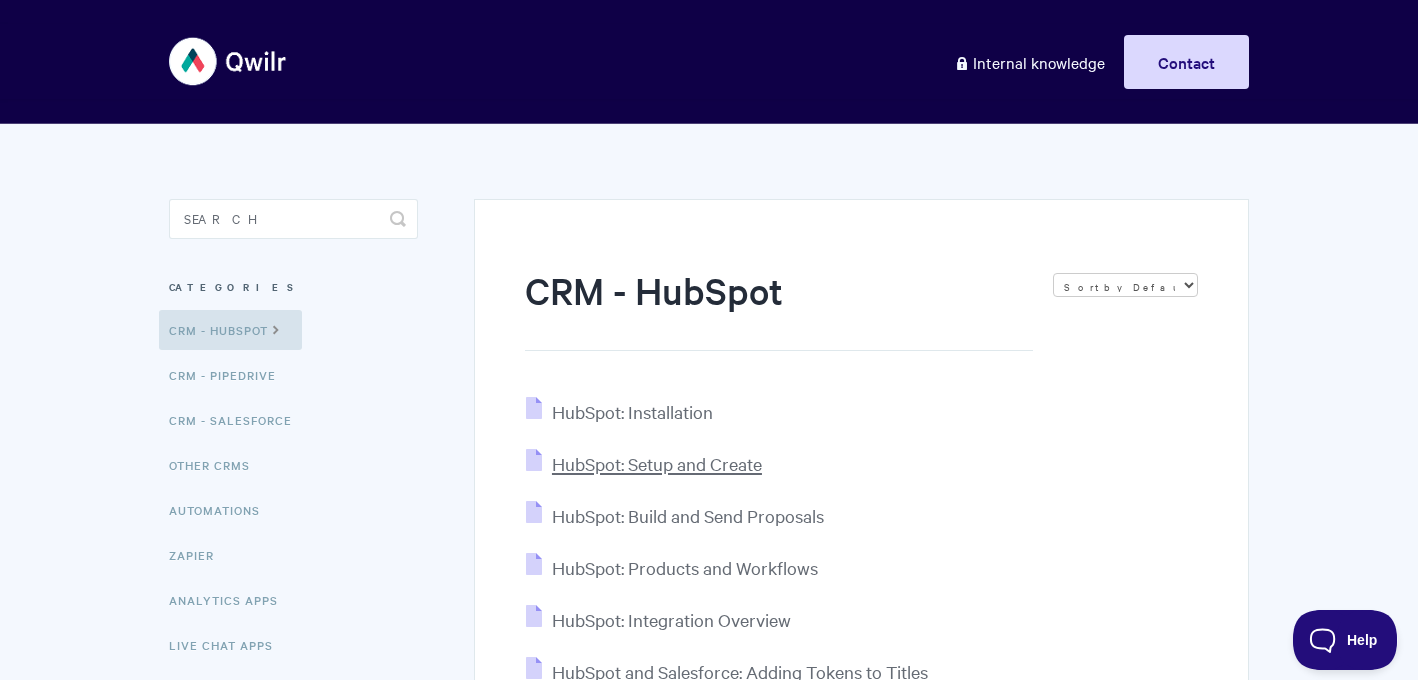 click on "HubSpot: Setup and Create" at bounding box center [657, 463] 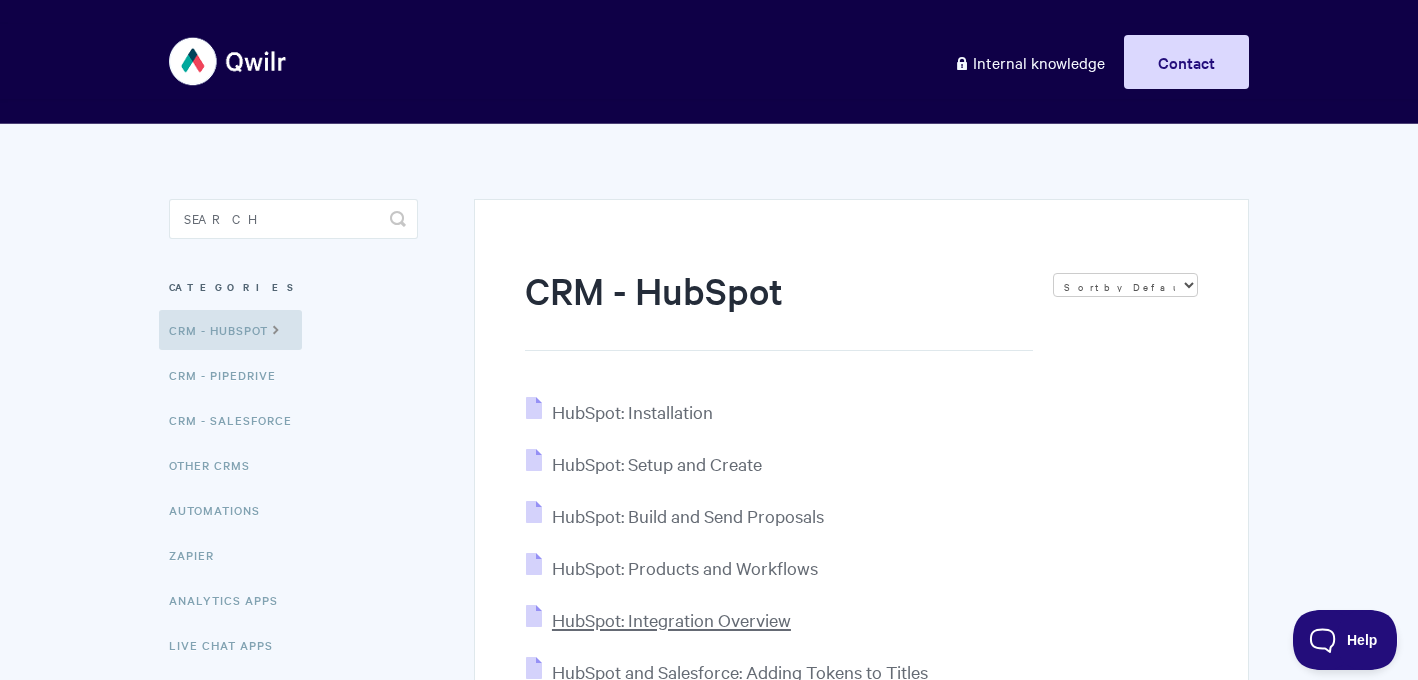 click on "HubSpot: Integration Overview" at bounding box center (671, 619) 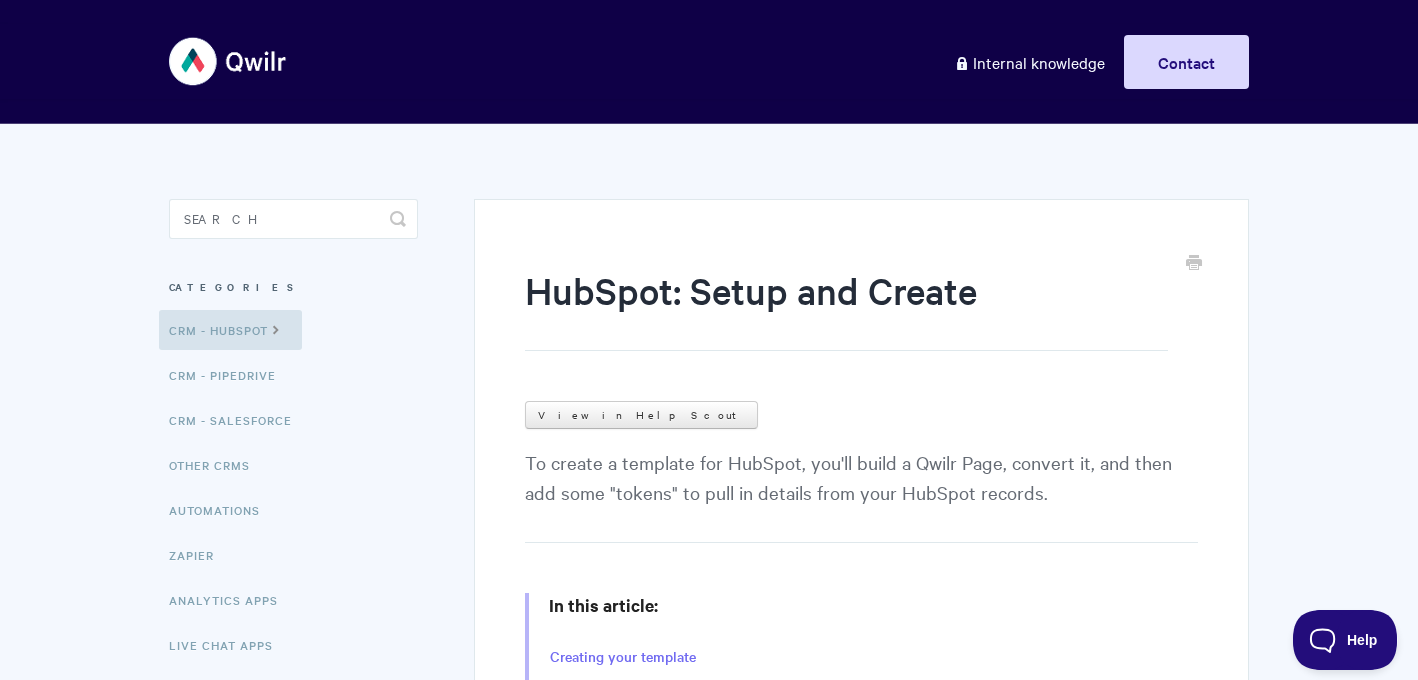 scroll, scrollTop: 0, scrollLeft: 0, axis: both 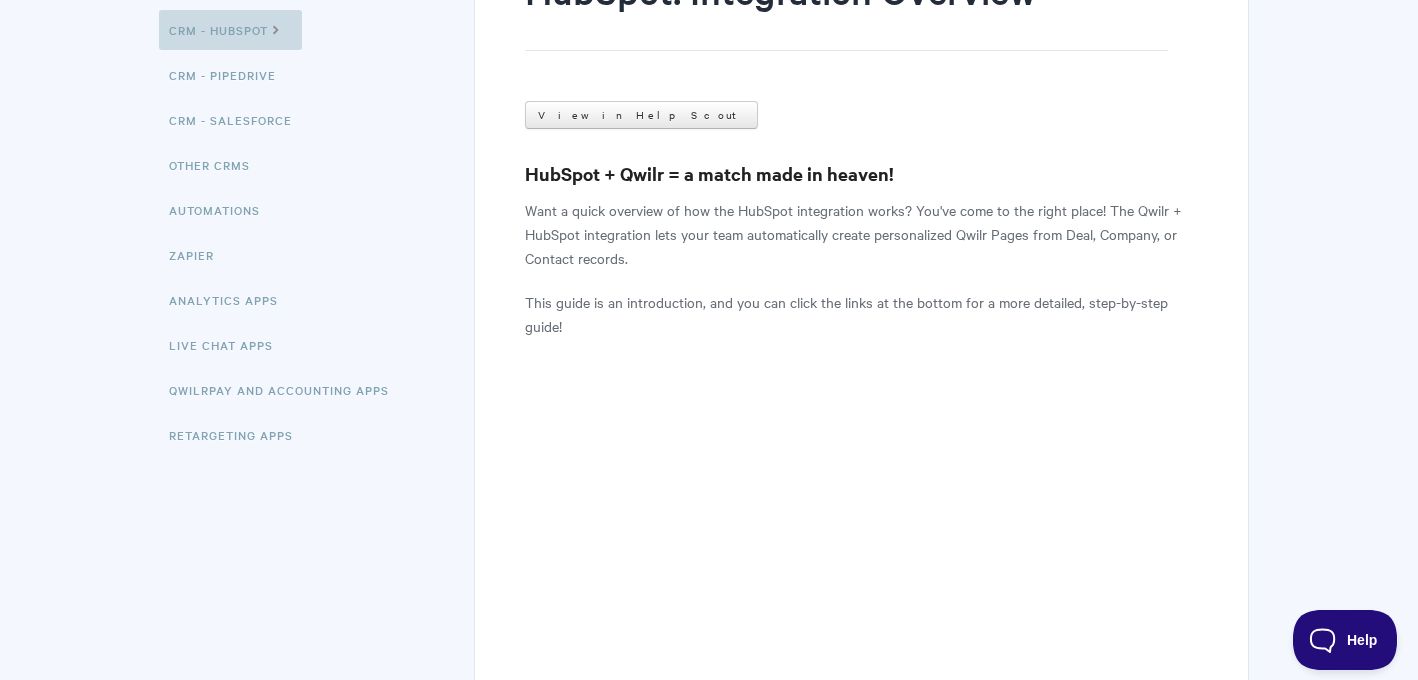 click on "CRM - HubSpot" at bounding box center [230, 30] 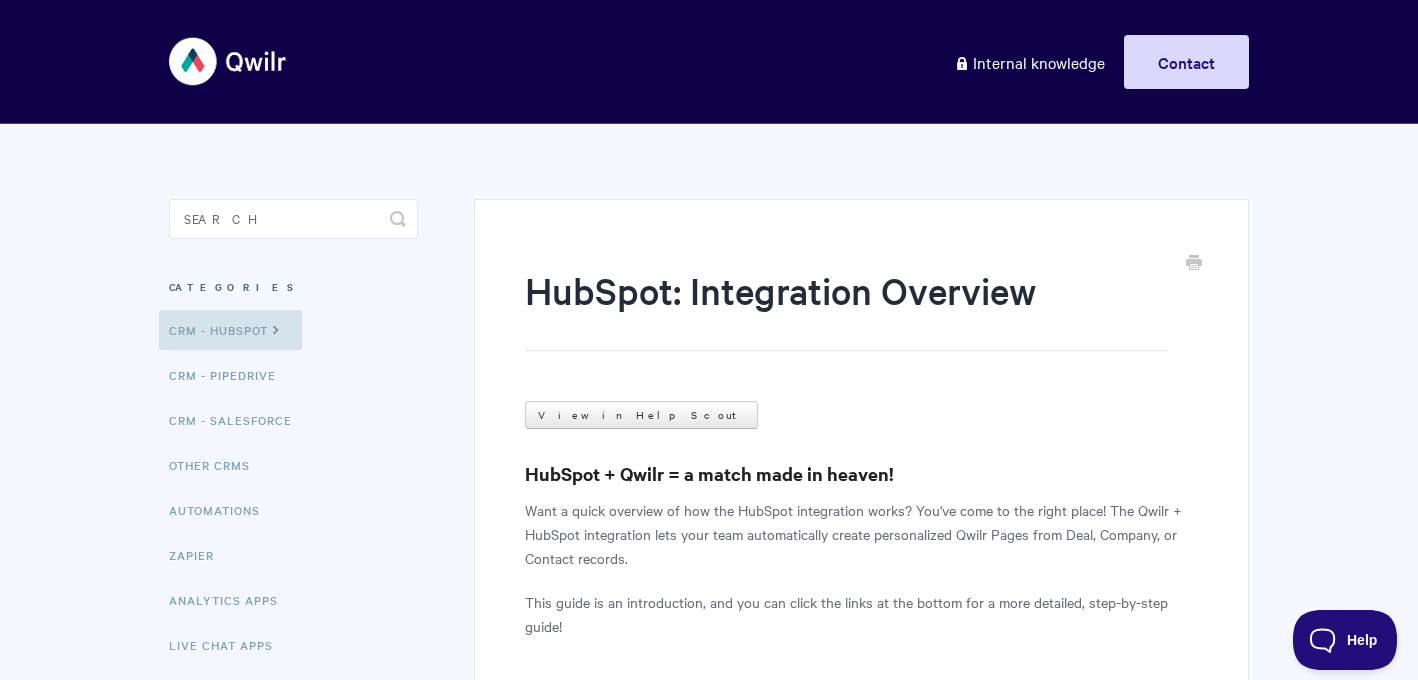 scroll, scrollTop: 0, scrollLeft: 0, axis: both 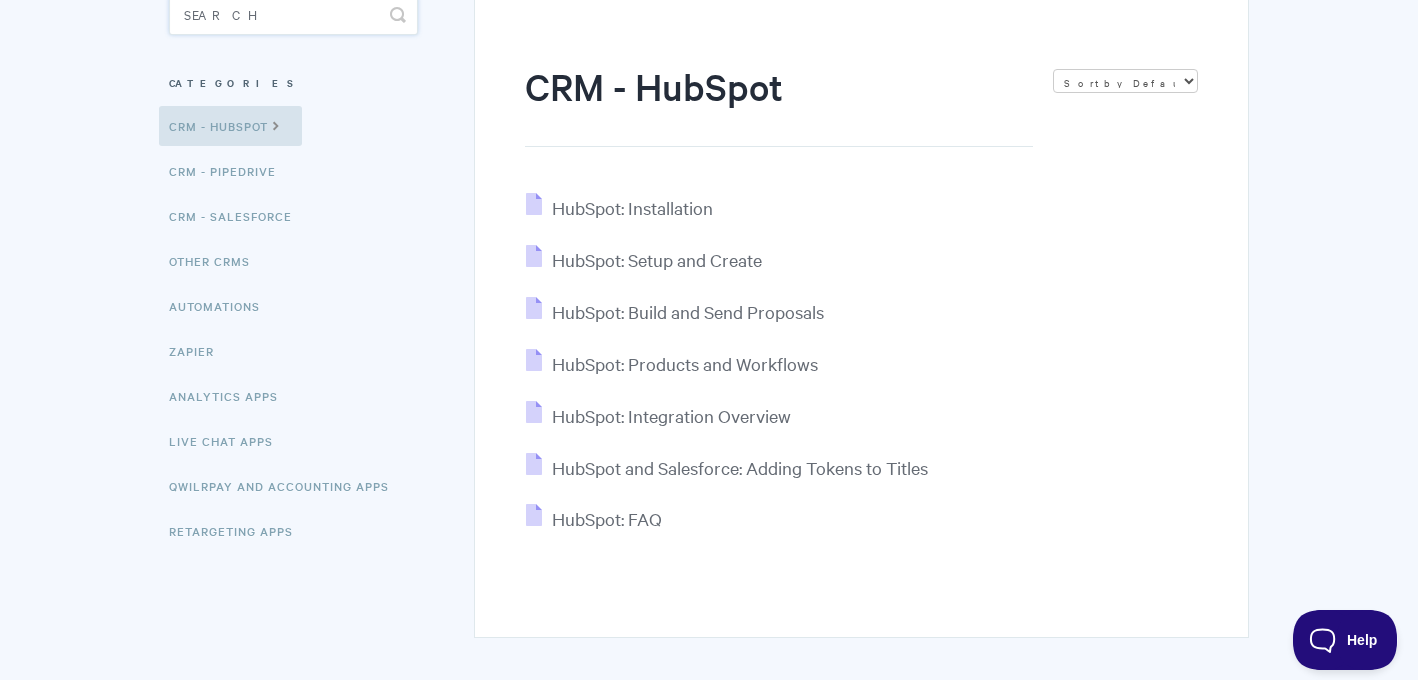 click at bounding box center [293, 15] 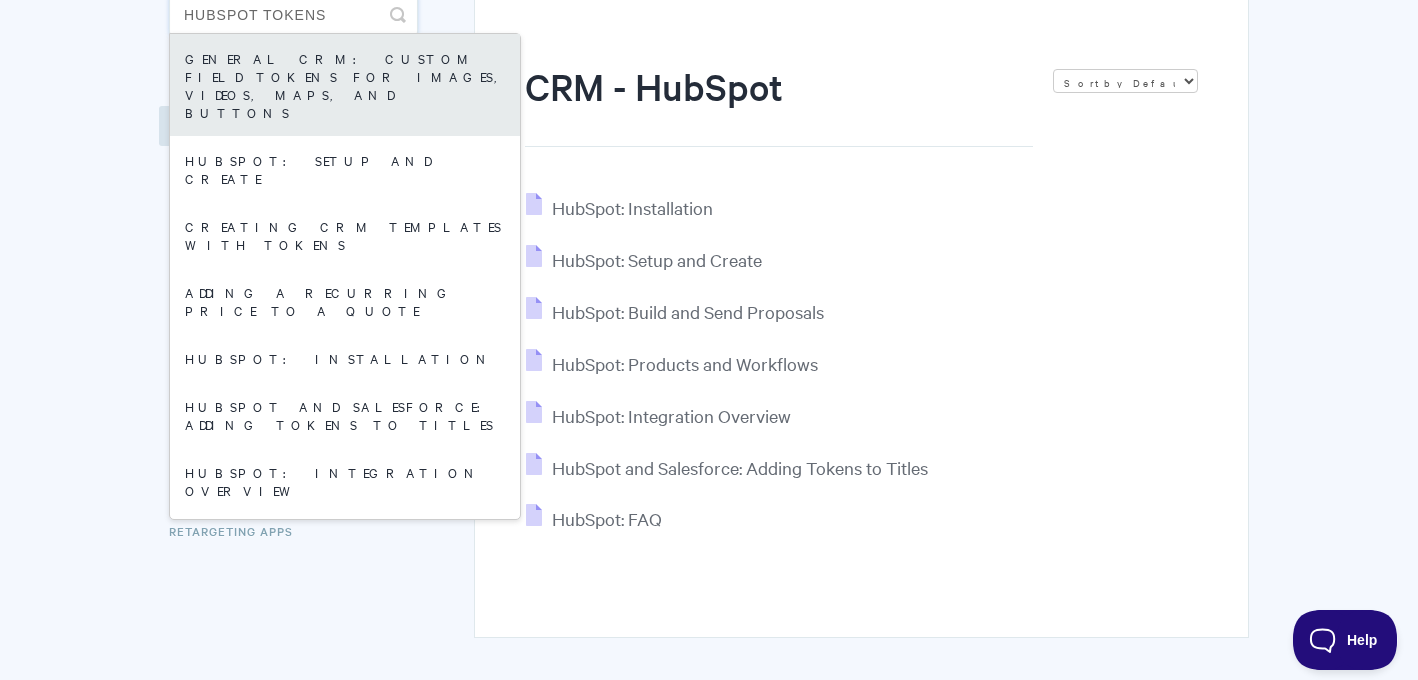 type on "hubspot tokens" 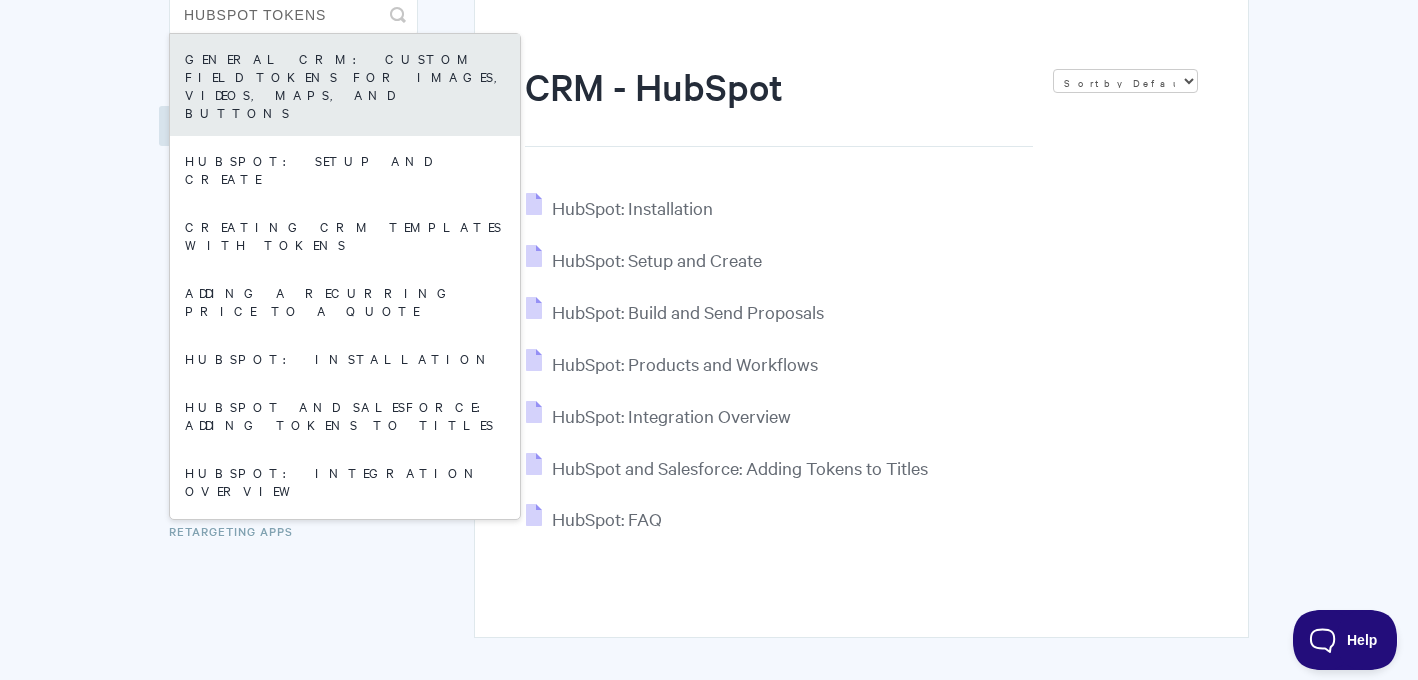click on "General CRM: Custom field tokens for images, videos, maps, and buttons" at bounding box center [345, 85] 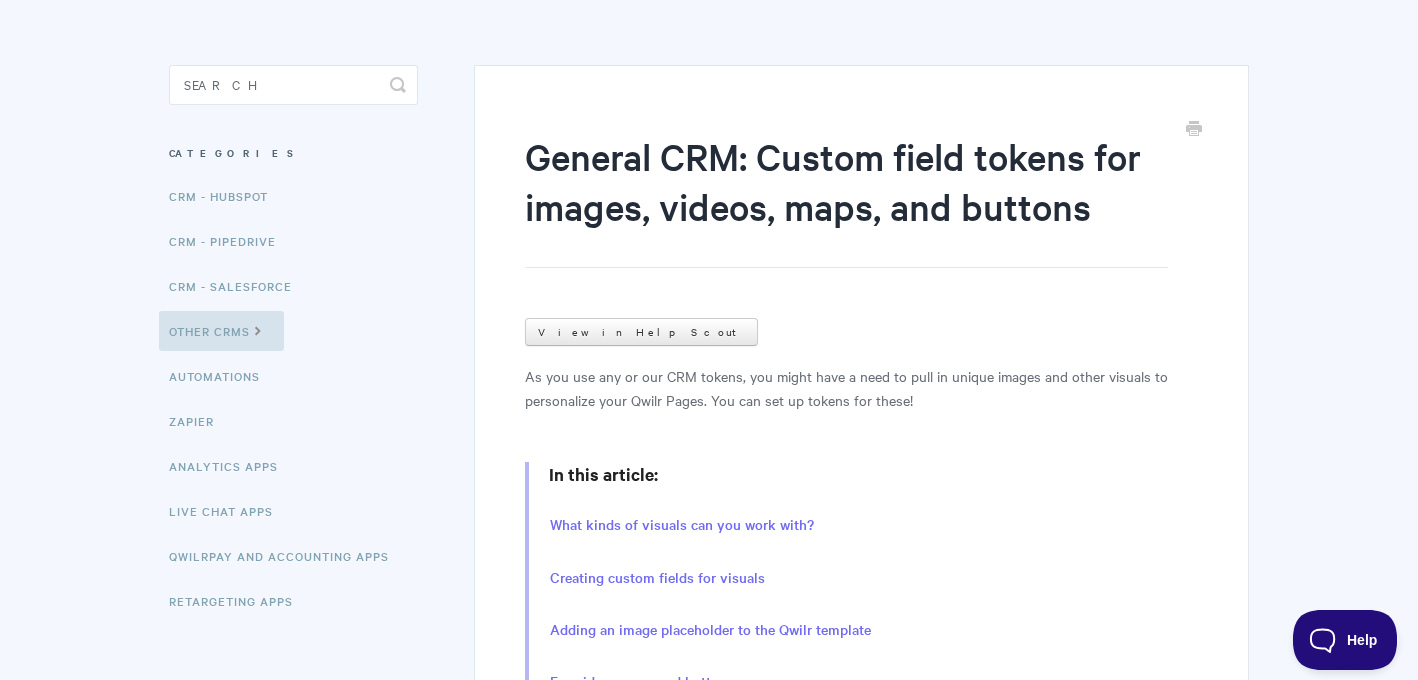 scroll, scrollTop: 0, scrollLeft: 0, axis: both 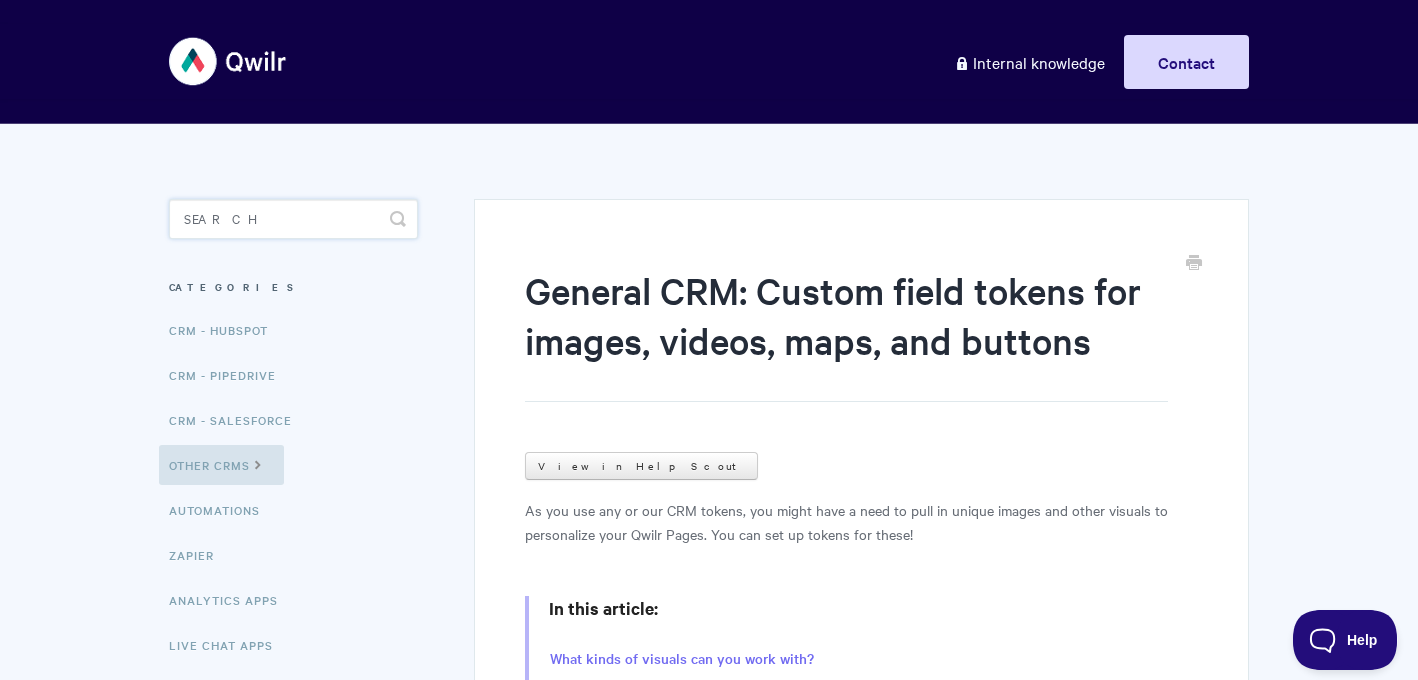 click at bounding box center [293, 219] 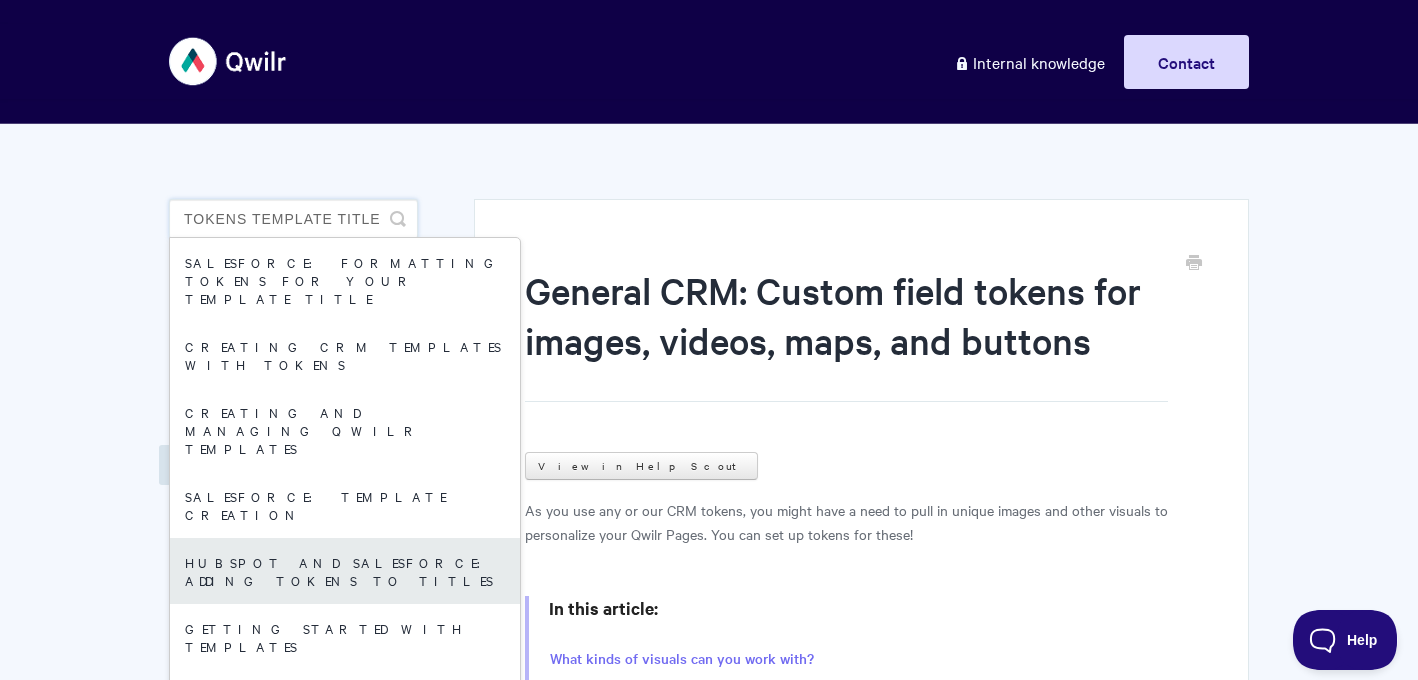 type on "tokens template title" 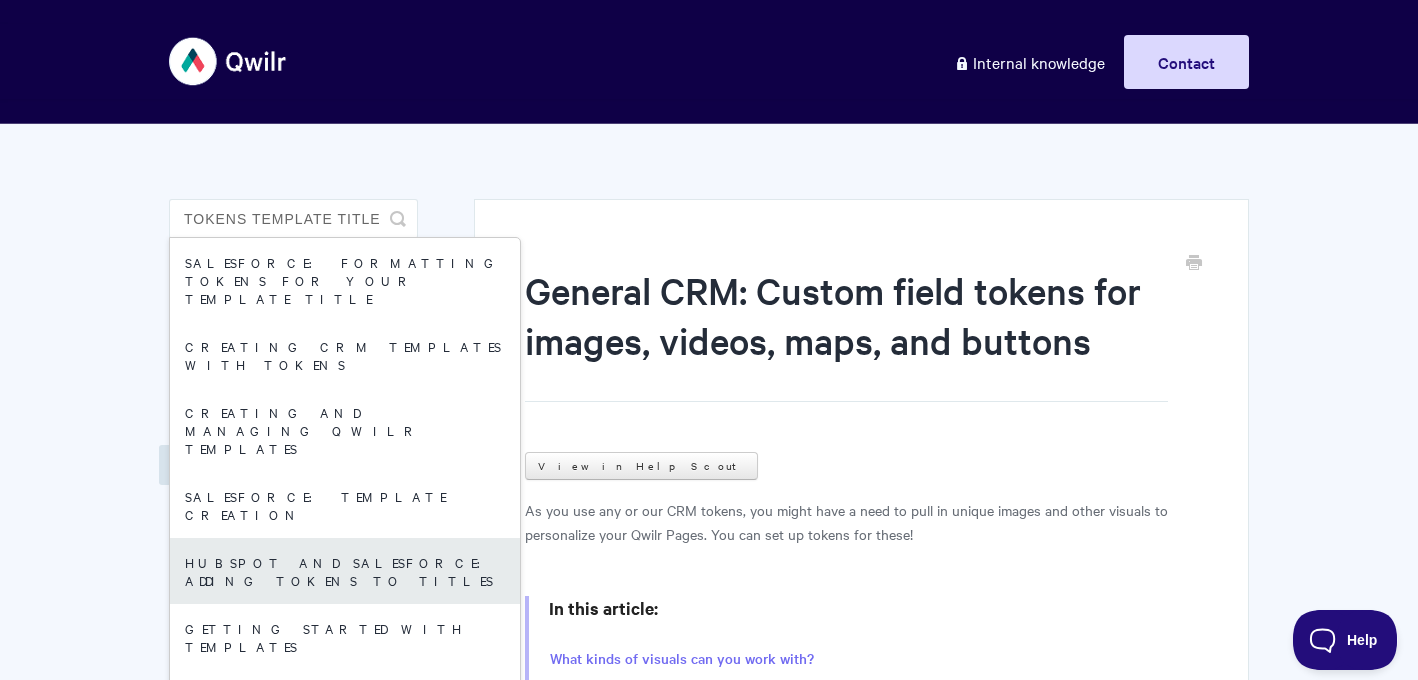 click on "HubSpot and Salesforce: Adding Tokens to Titles" at bounding box center (345, 571) 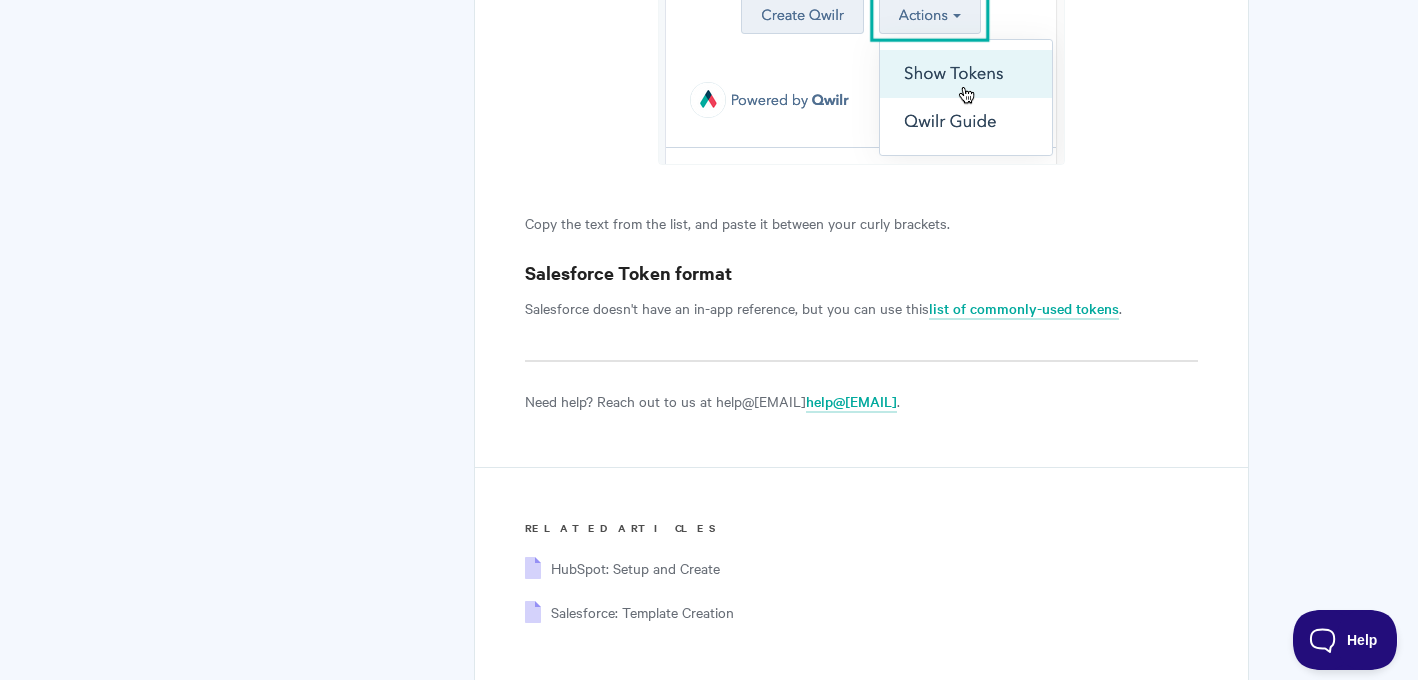 scroll, scrollTop: 2520, scrollLeft: 0, axis: vertical 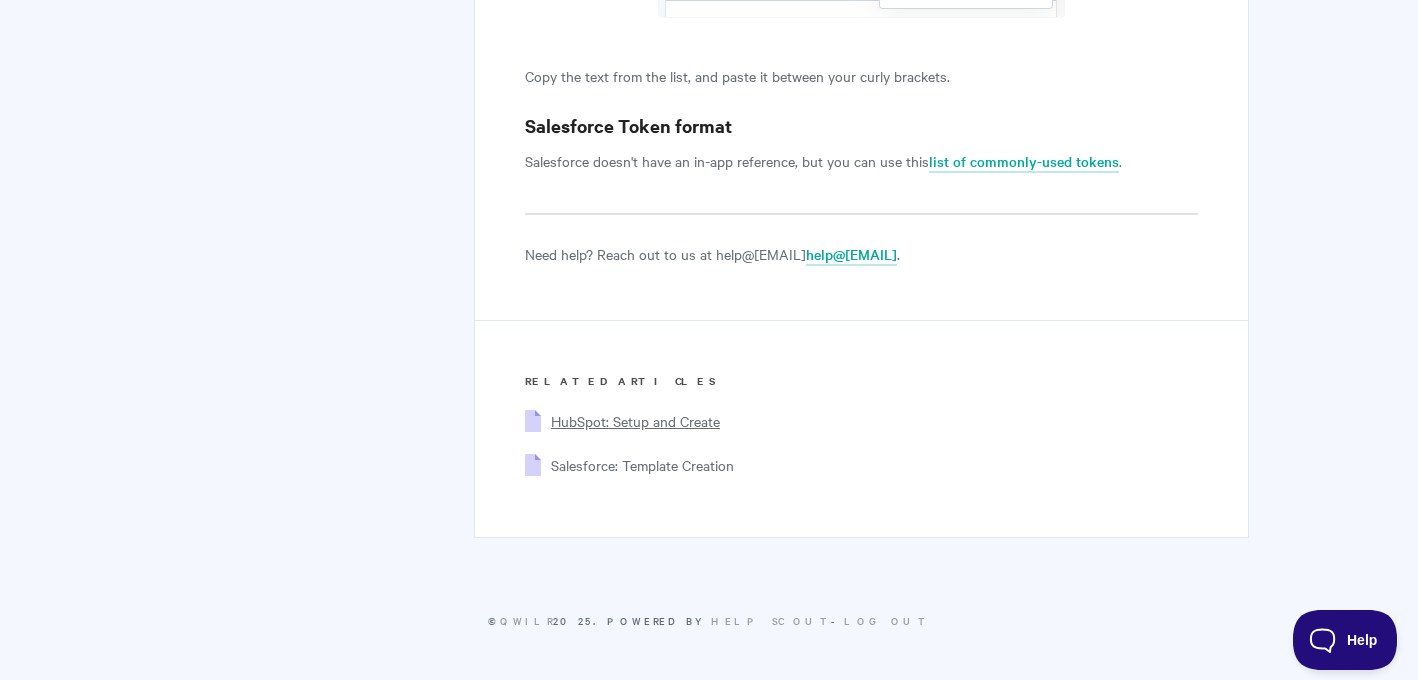 click on "HubSpot: Setup and Create" at bounding box center (635, 421) 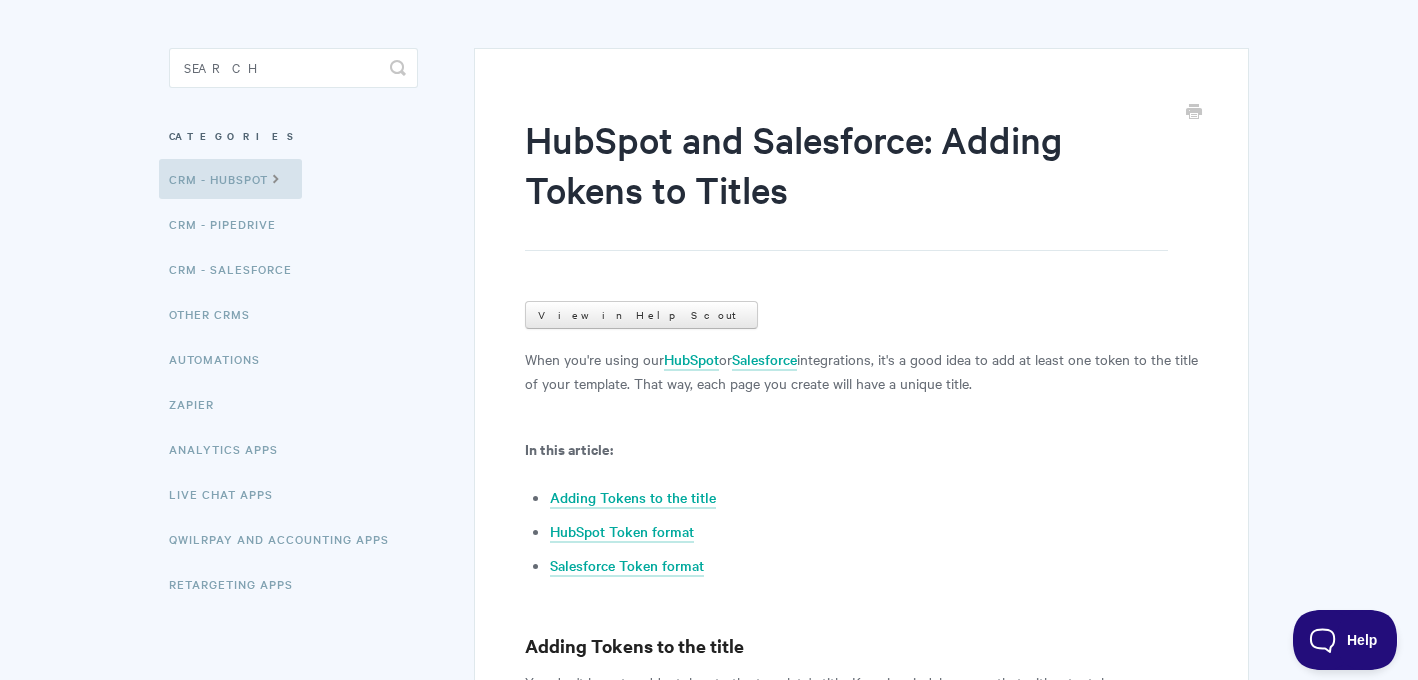 scroll, scrollTop: 472, scrollLeft: 0, axis: vertical 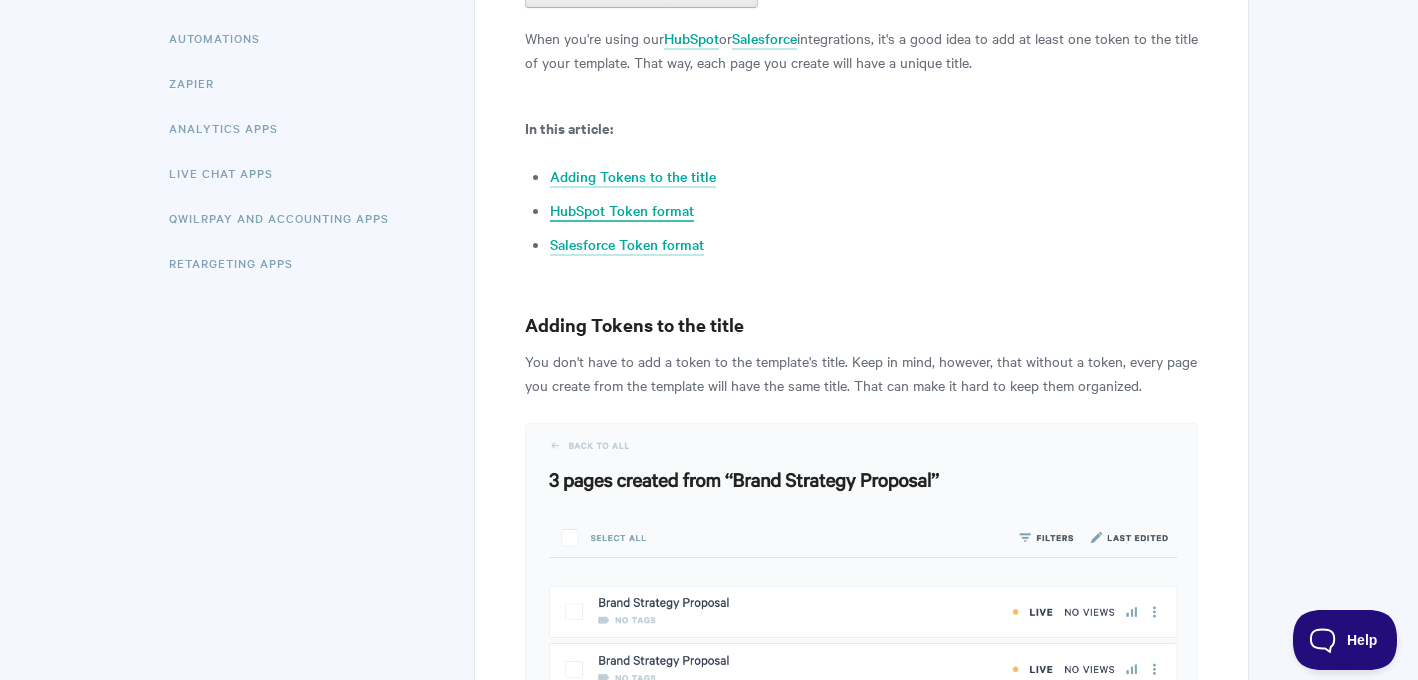 click on "HubSpot Token format" at bounding box center (622, 211) 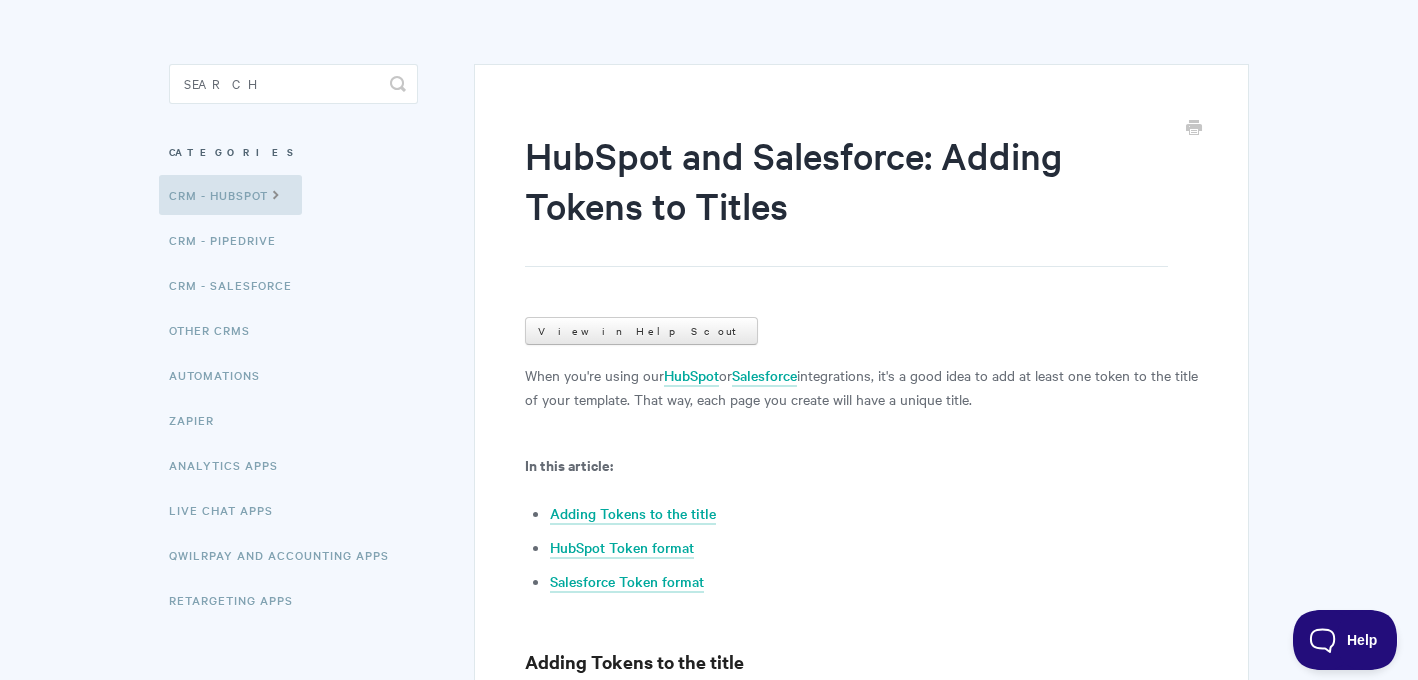scroll, scrollTop: 386, scrollLeft: 0, axis: vertical 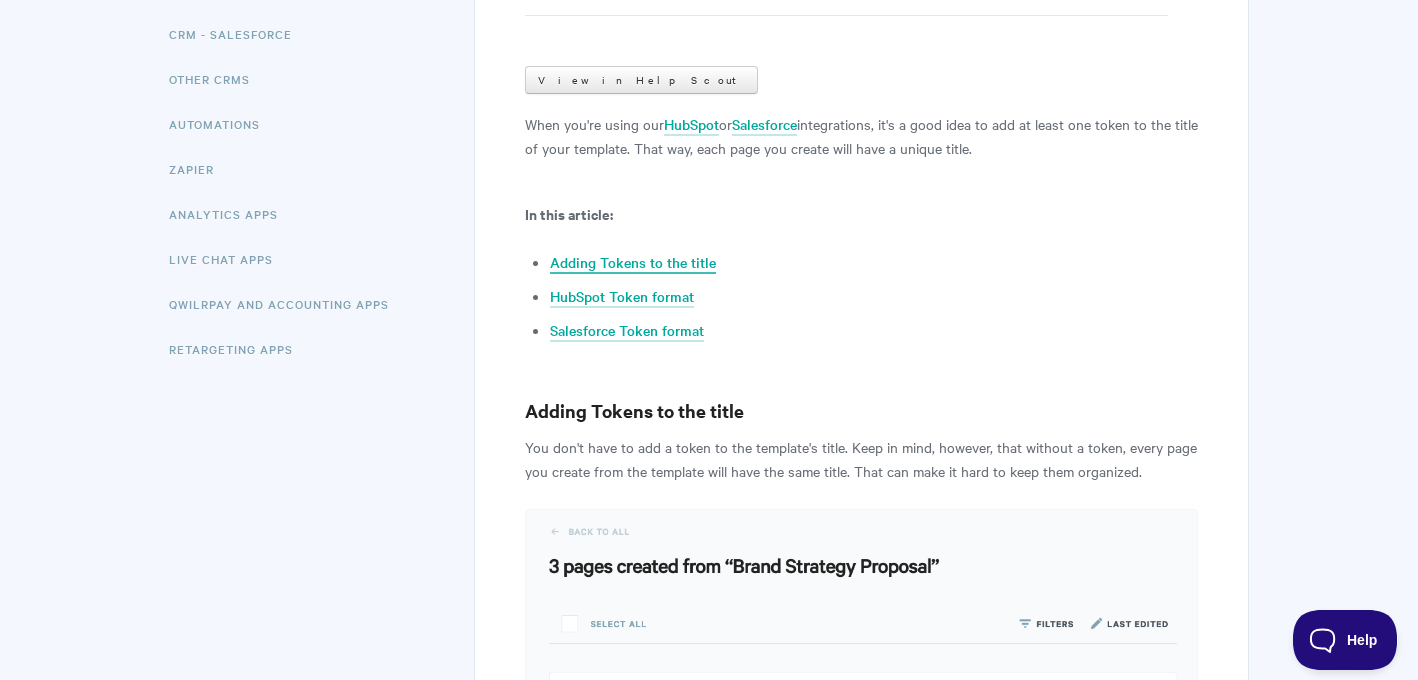 click on "Adding Tokens to the title" at bounding box center [633, 263] 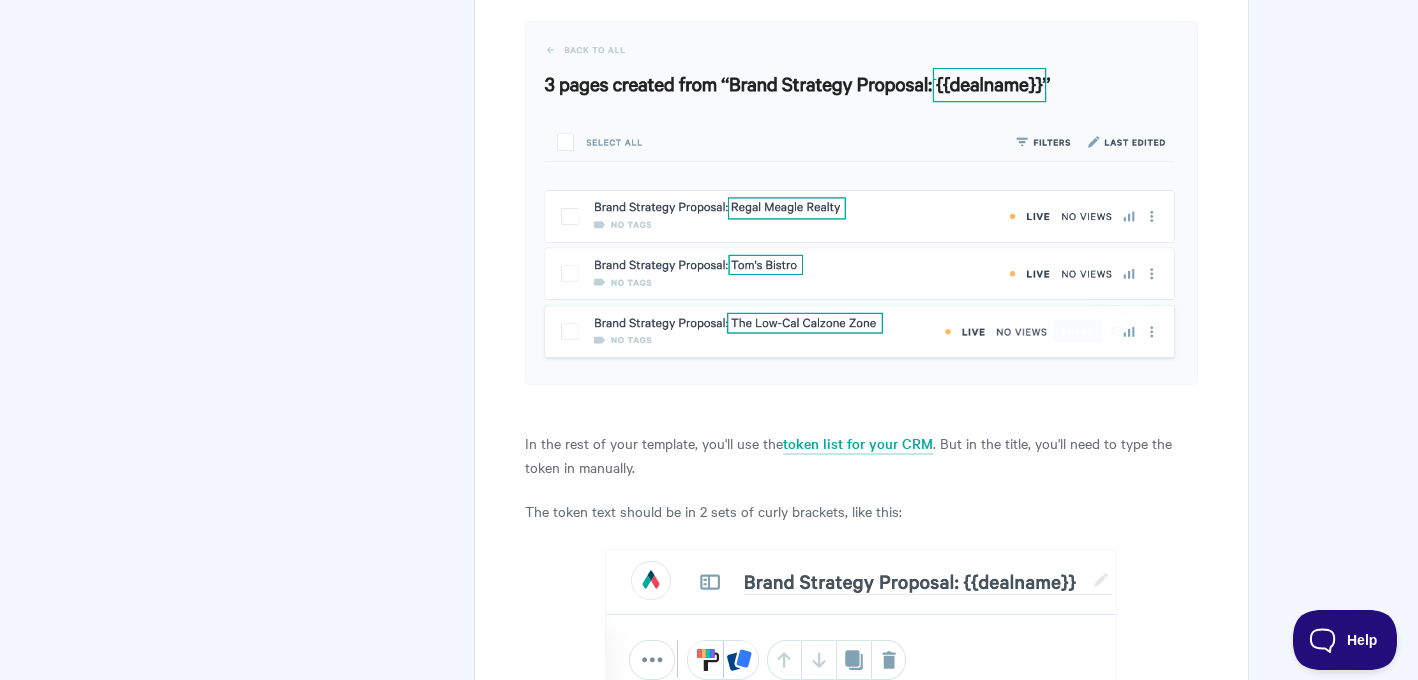 scroll, scrollTop: 1372, scrollLeft: 0, axis: vertical 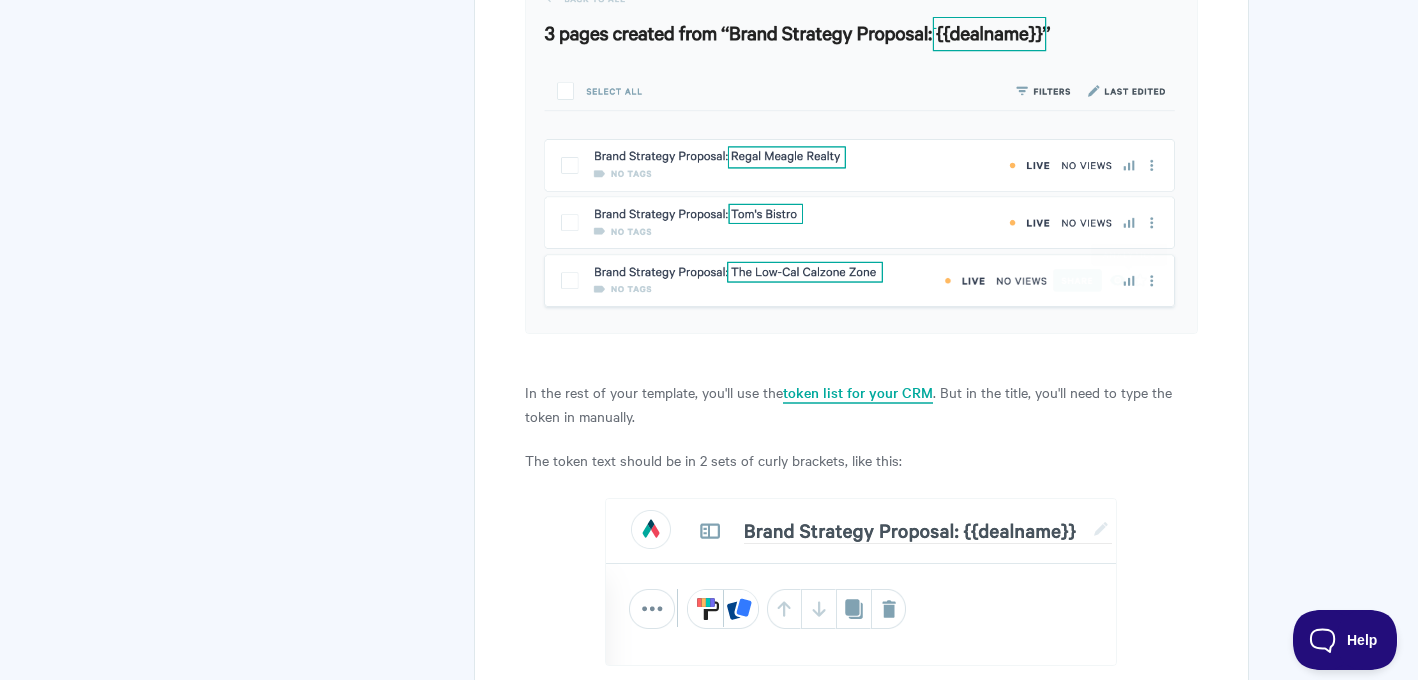 click on "token list for your CRM" at bounding box center (858, 393) 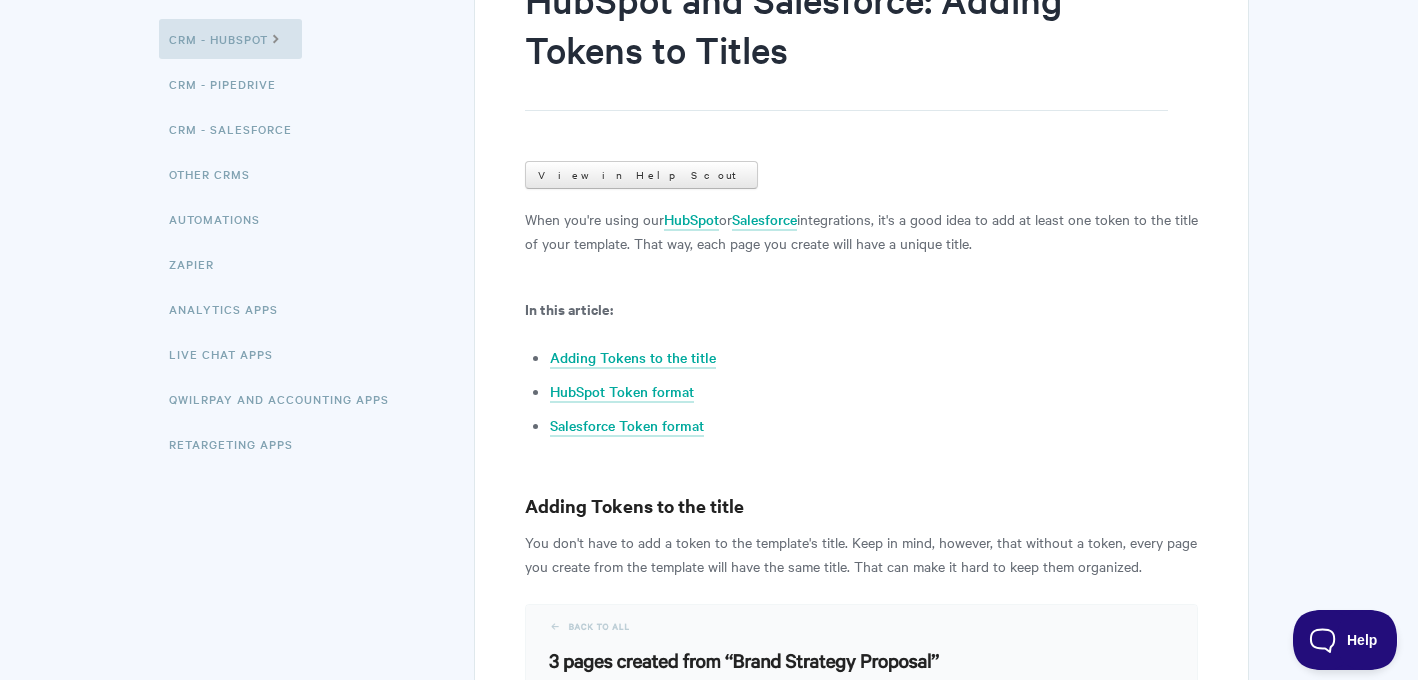 scroll, scrollTop: 325, scrollLeft: 0, axis: vertical 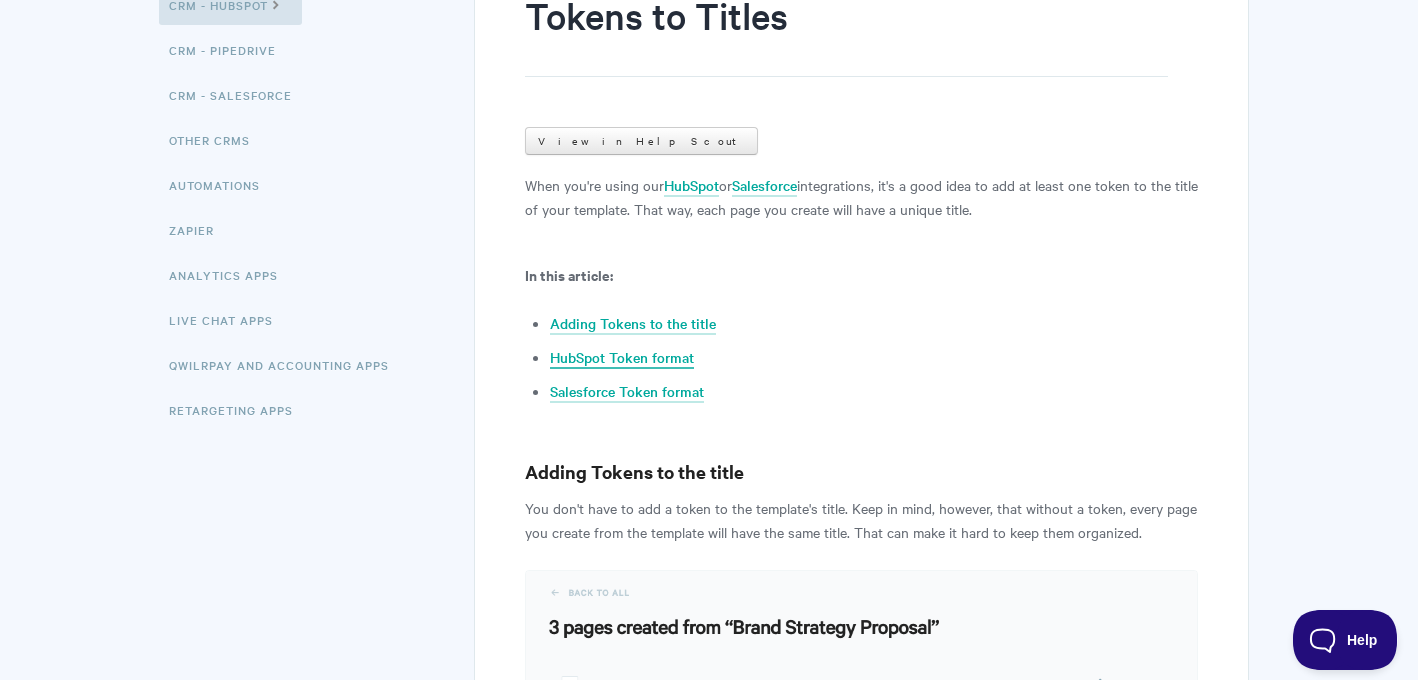 click on "HubSpot Token format" at bounding box center (622, 358) 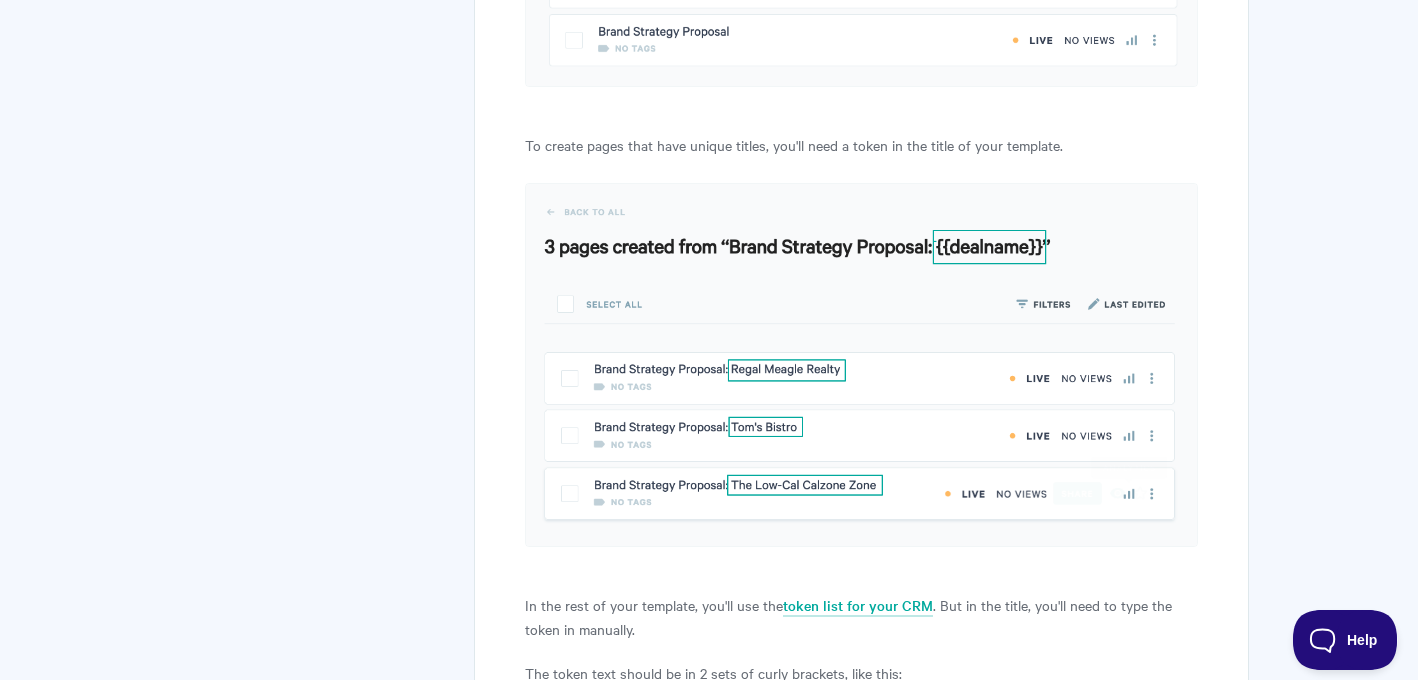 scroll, scrollTop: 0, scrollLeft: 0, axis: both 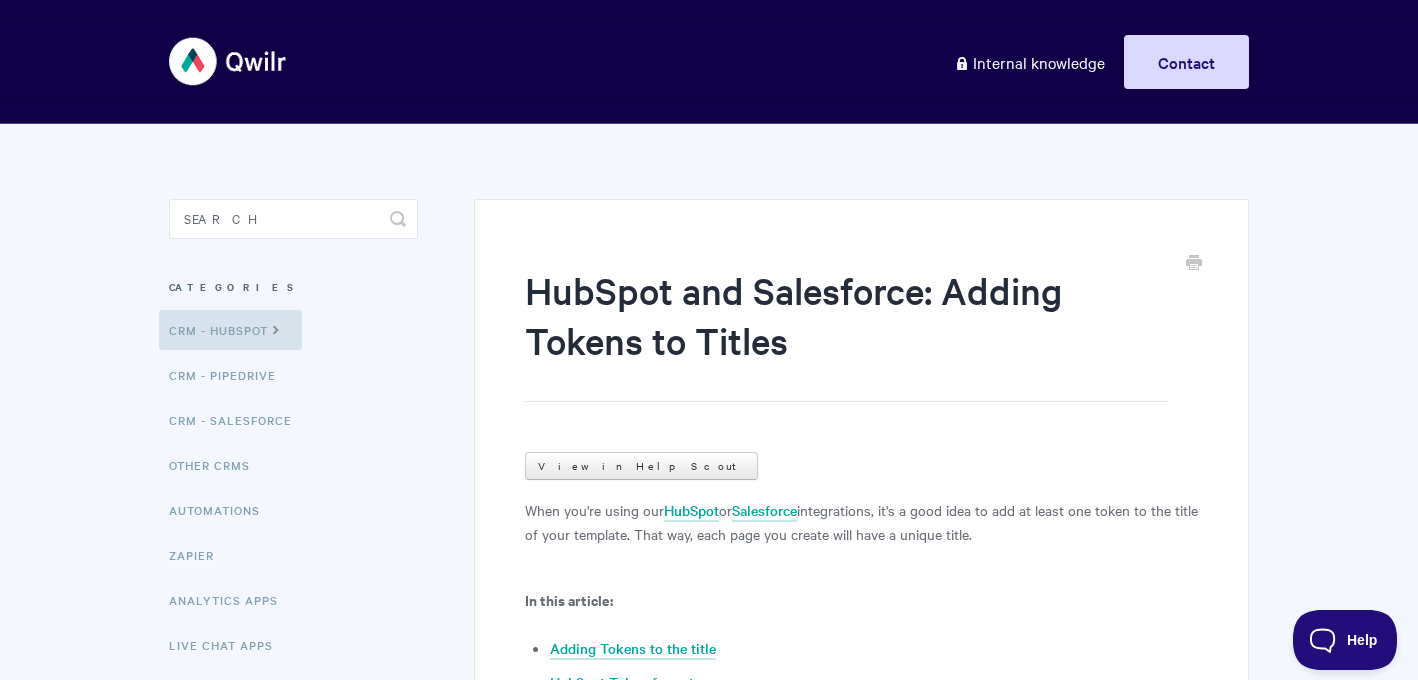 click on "Toggle Search
Categories
CRM - HubSpot
CRM - Pipedrive
CRM - Salesforce
Other CRMs
Automations   Zapier   Analytics Apps   Live Chat Apps   QwilrPay and Accounting Apps   Retargeting Apps" at bounding box center [293, 494] 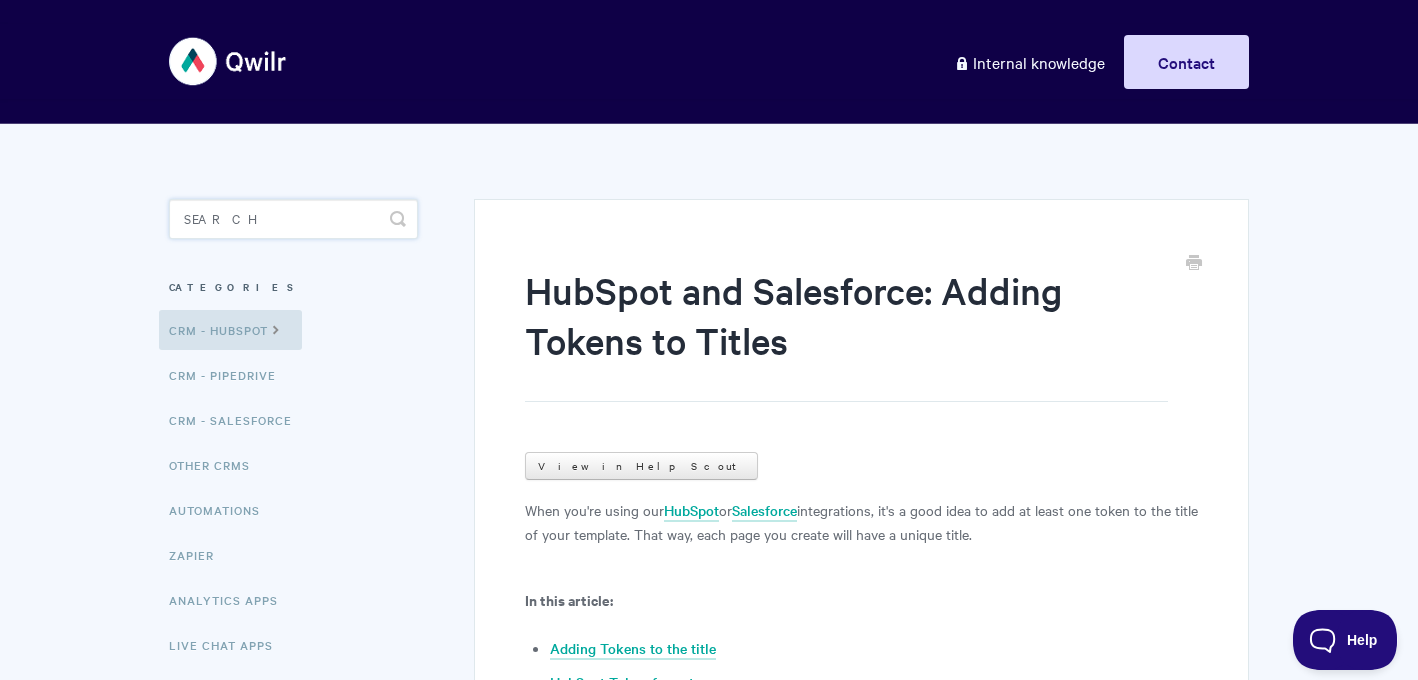 click at bounding box center (293, 219) 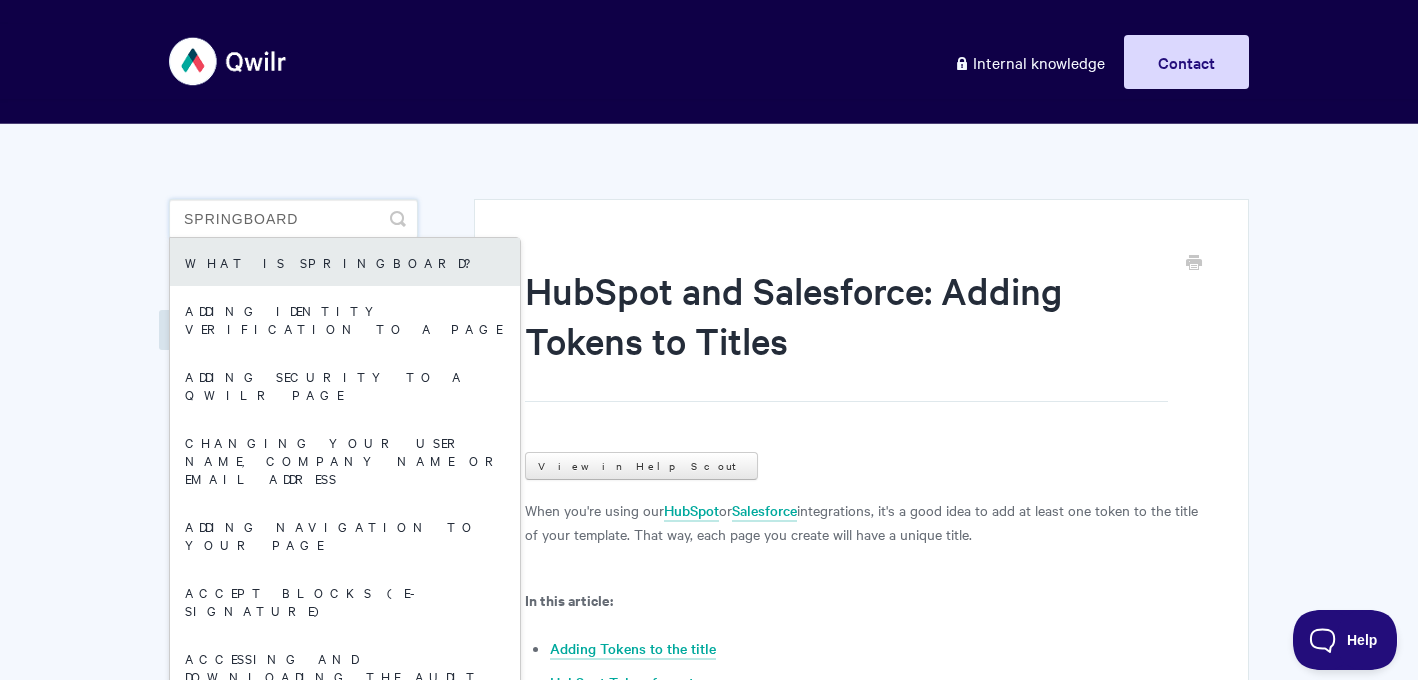 type on "springboard" 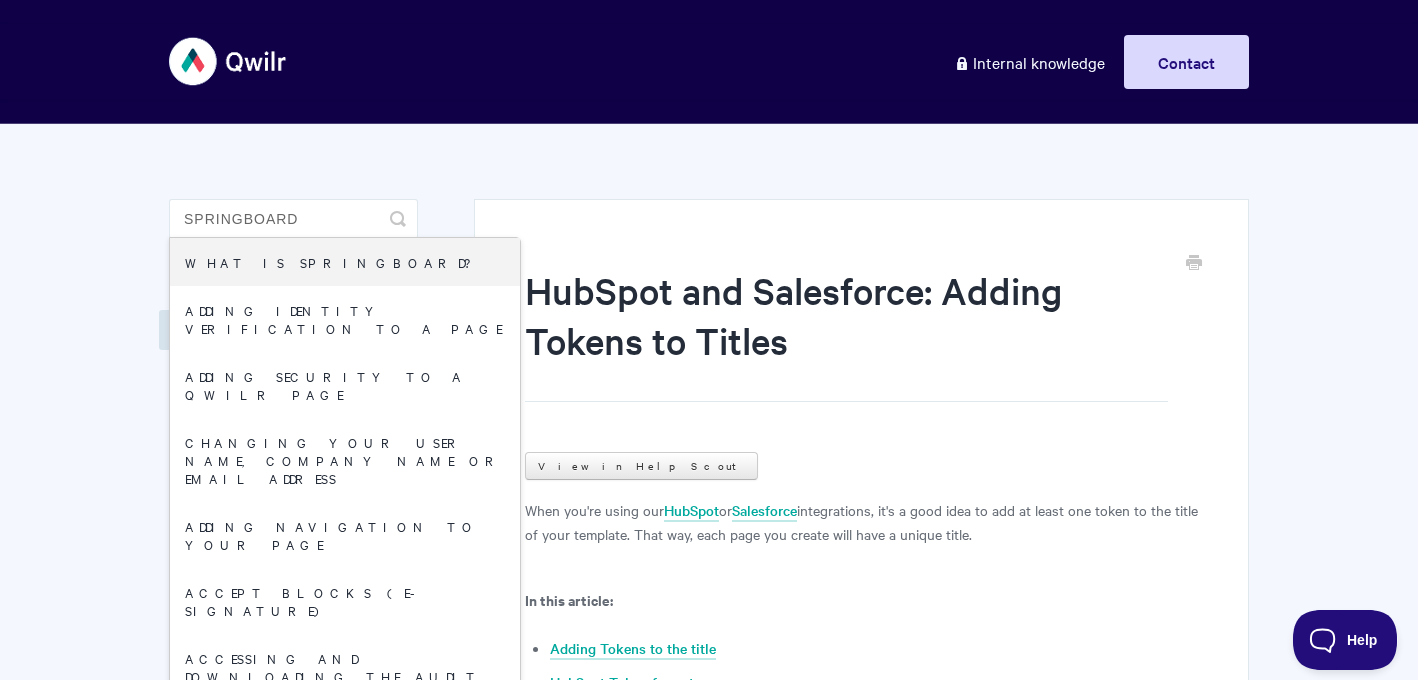 click on "What is Springboard?" at bounding box center (345, 262) 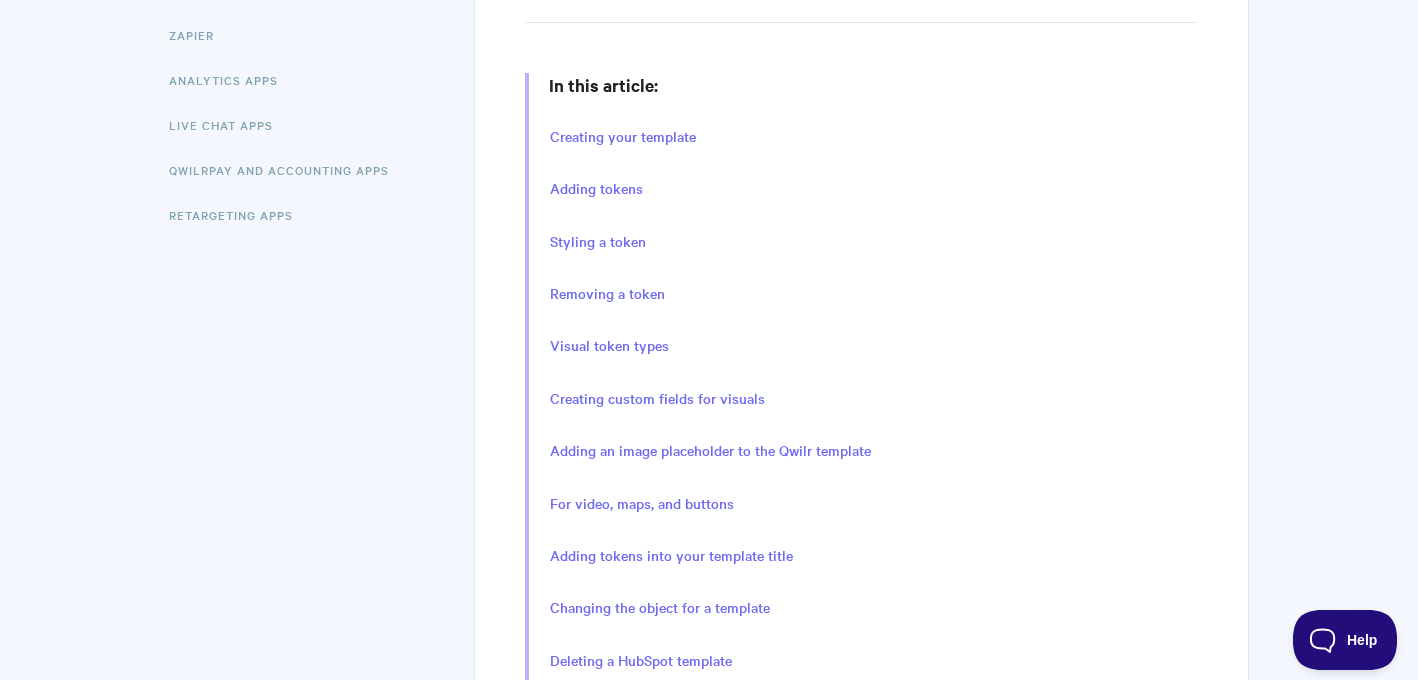 scroll, scrollTop: 0, scrollLeft: 0, axis: both 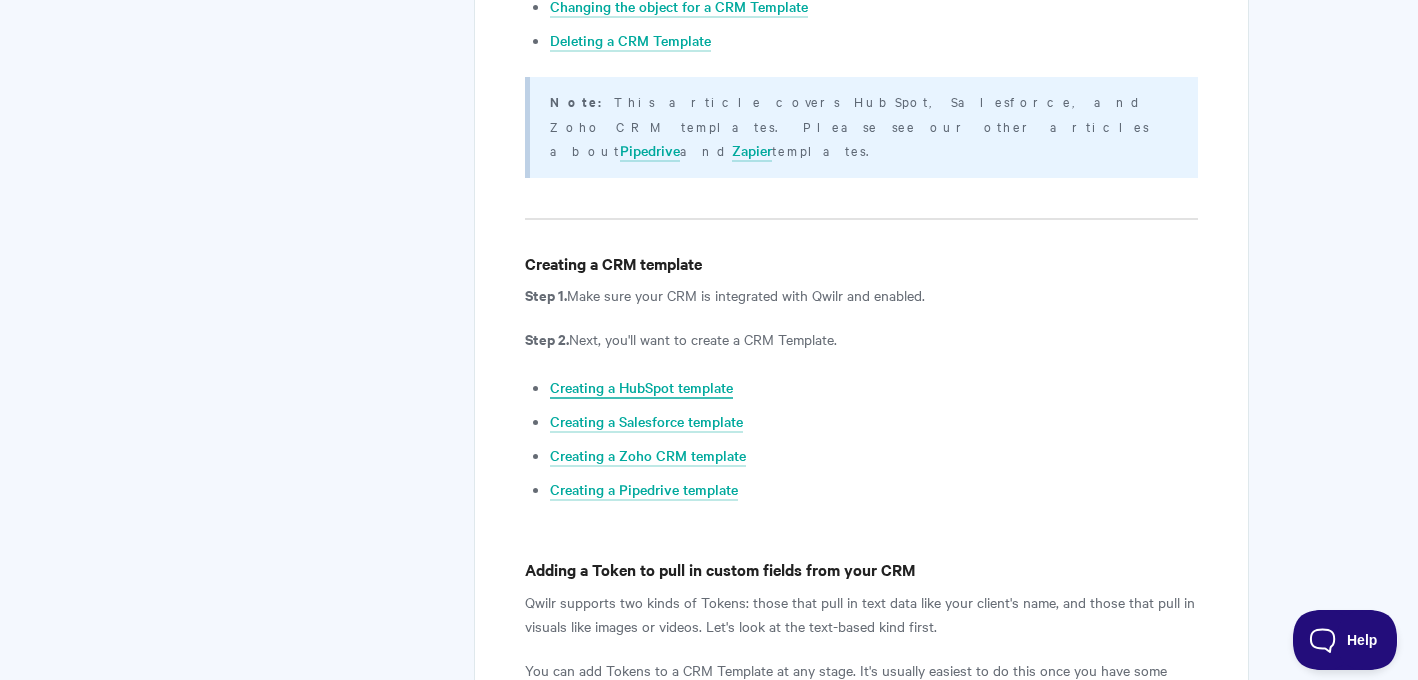 click on "Creating a HubSpot template" at bounding box center (641, 388) 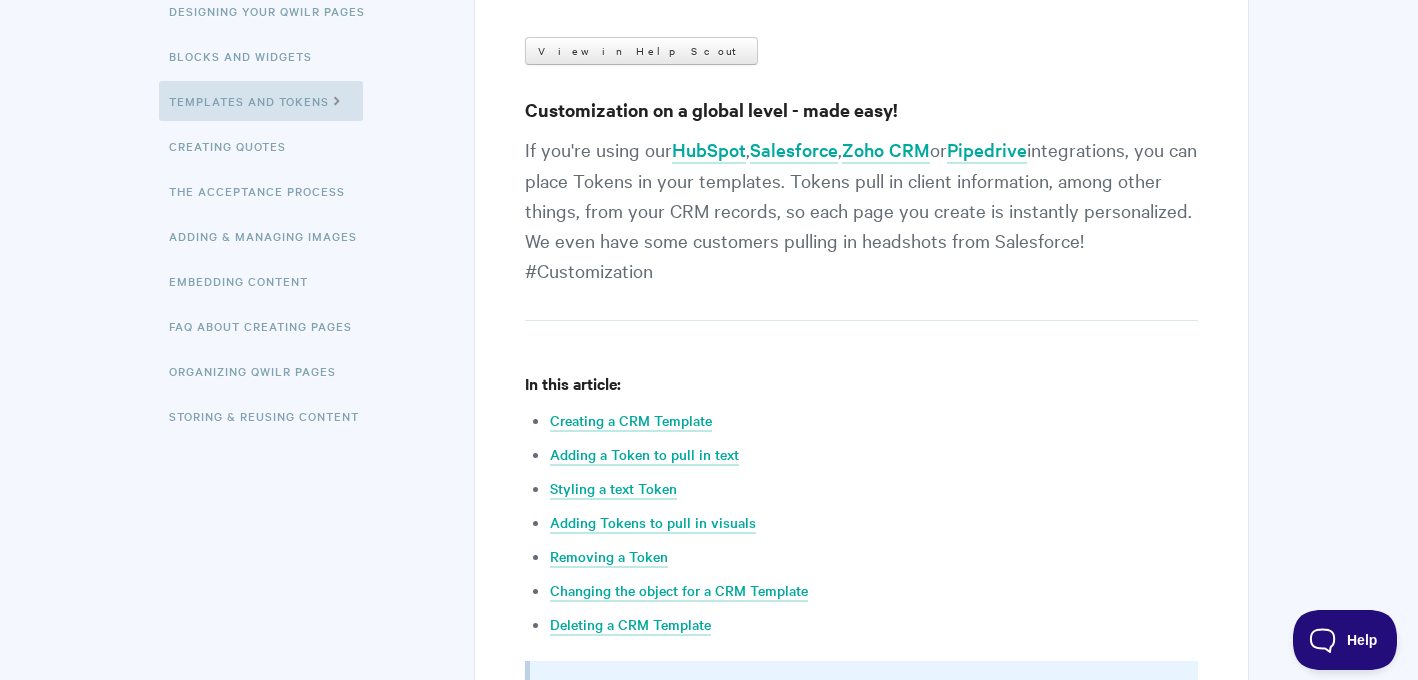 scroll, scrollTop: 0, scrollLeft: 0, axis: both 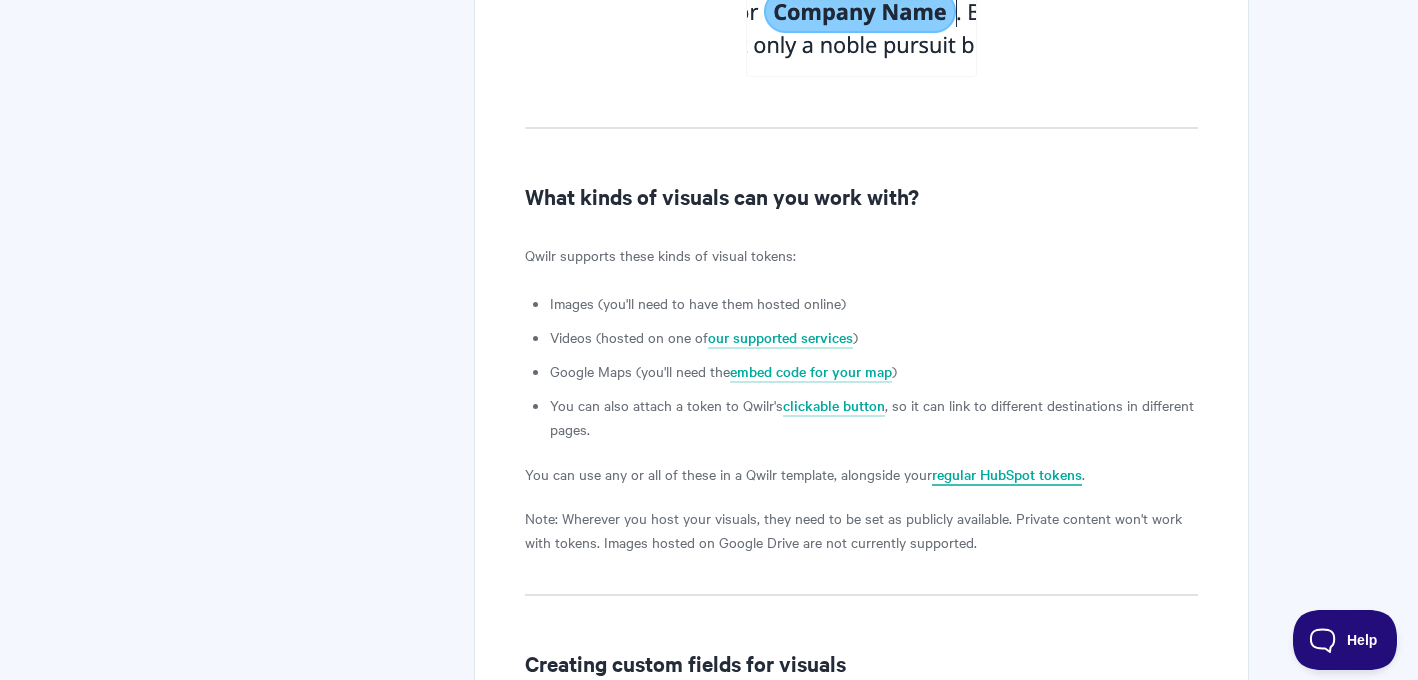click on "regular HubSpot tokens" at bounding box center (1007, 475) 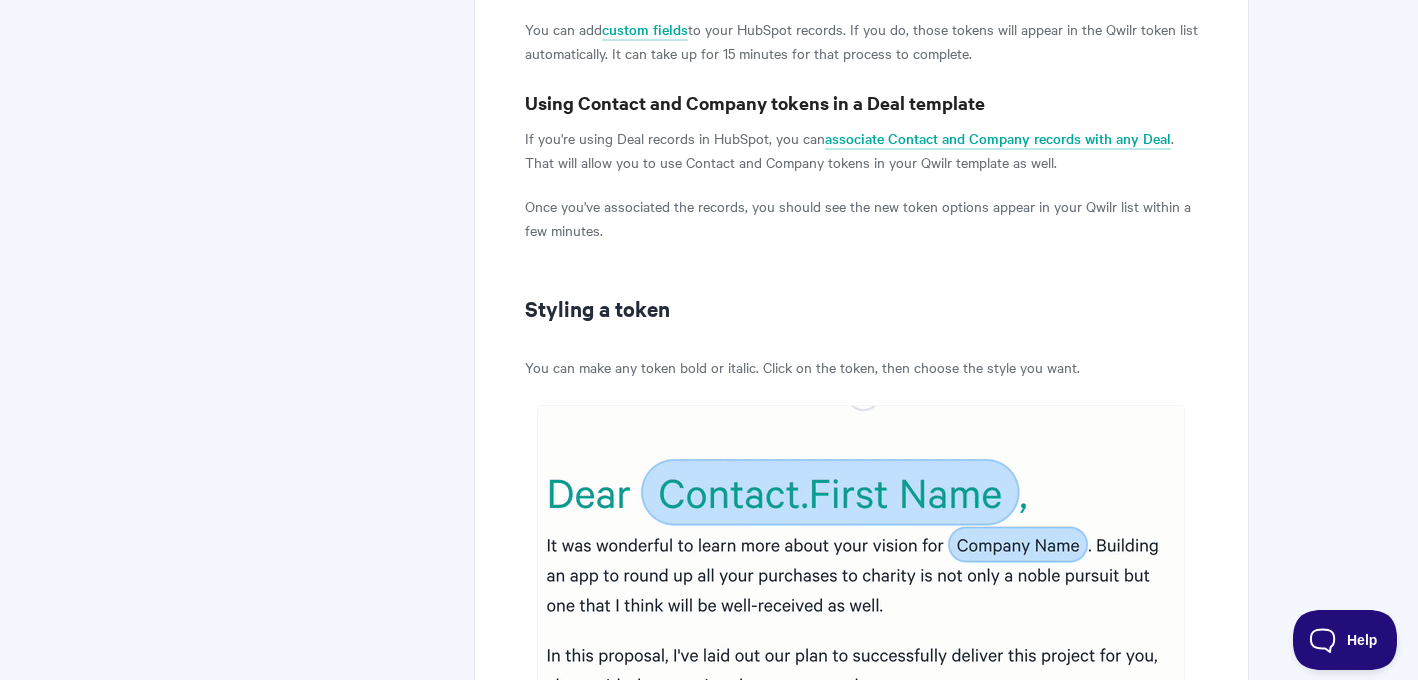 scroll, scrollTop: 8677, scrollLeft: 0, axis: vertical 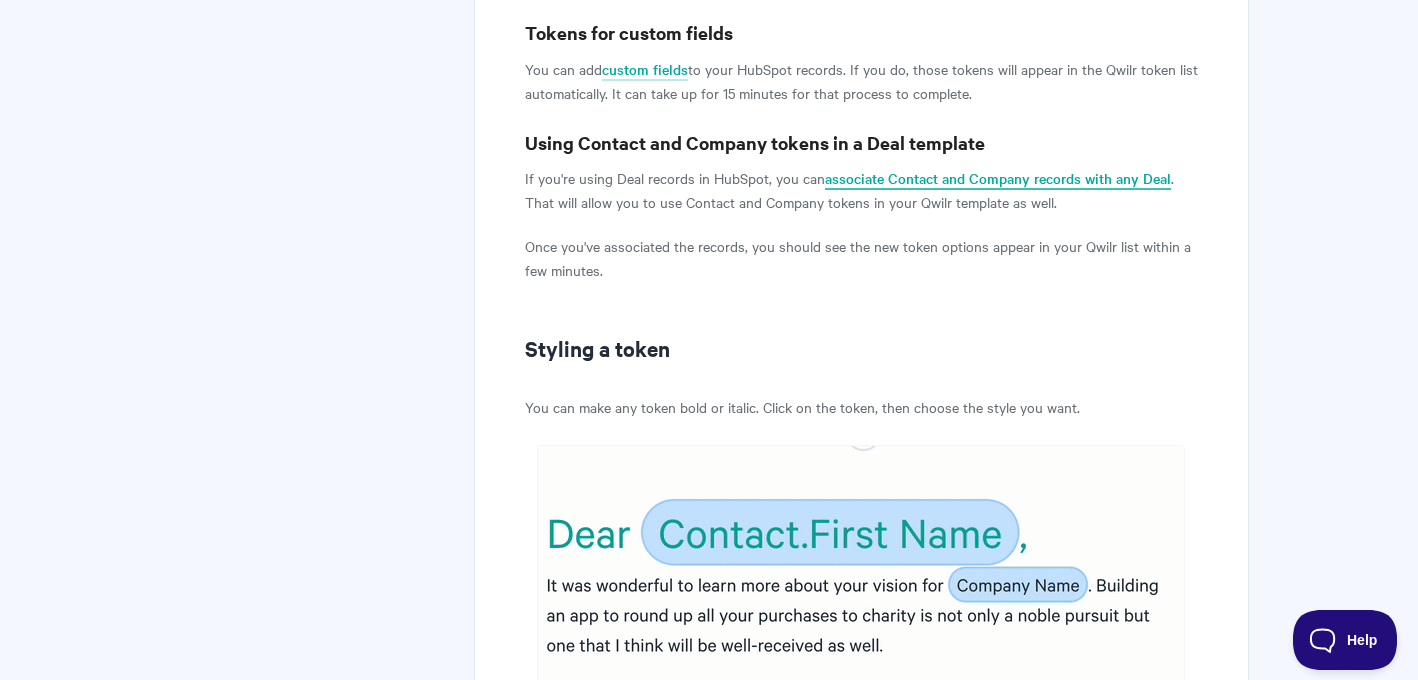 click on "associate Contact and Company records with any Deal" at bounding box center [998, 179] 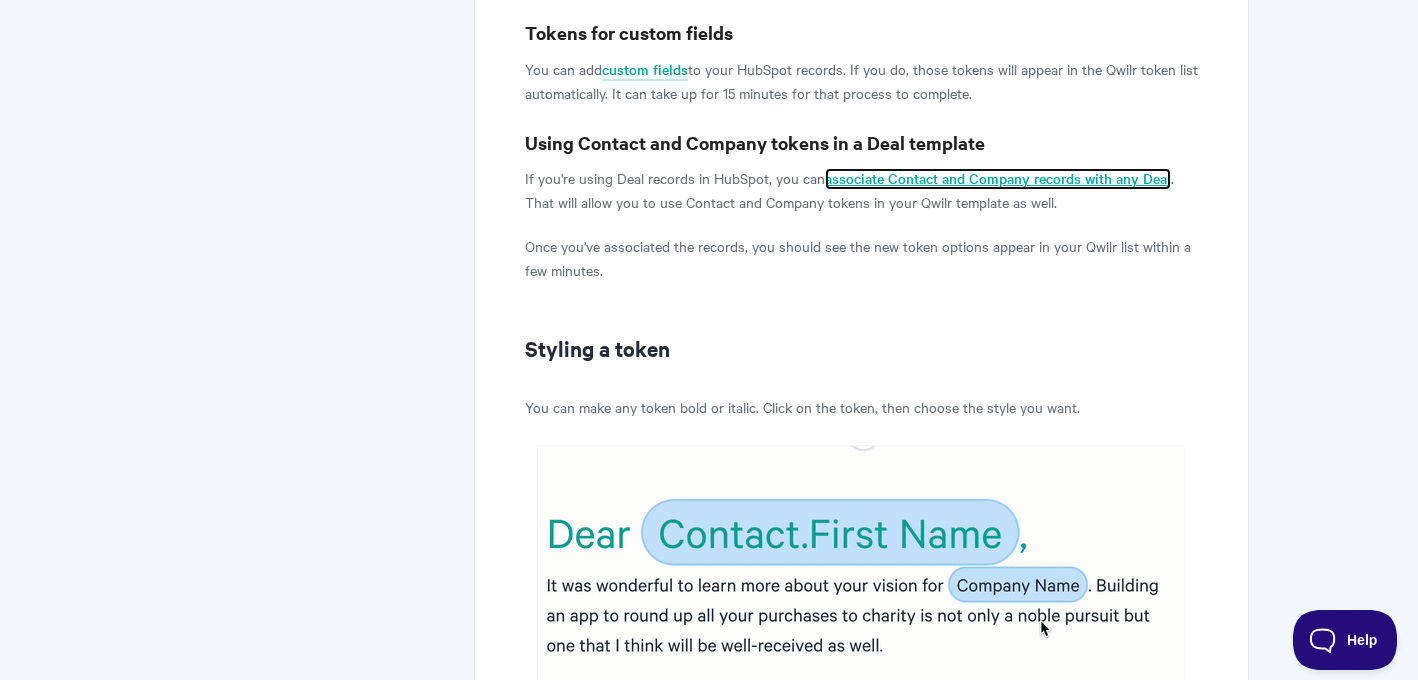 scroll, scrollTop: 8759, scrollLeft: 0, axis: vertical 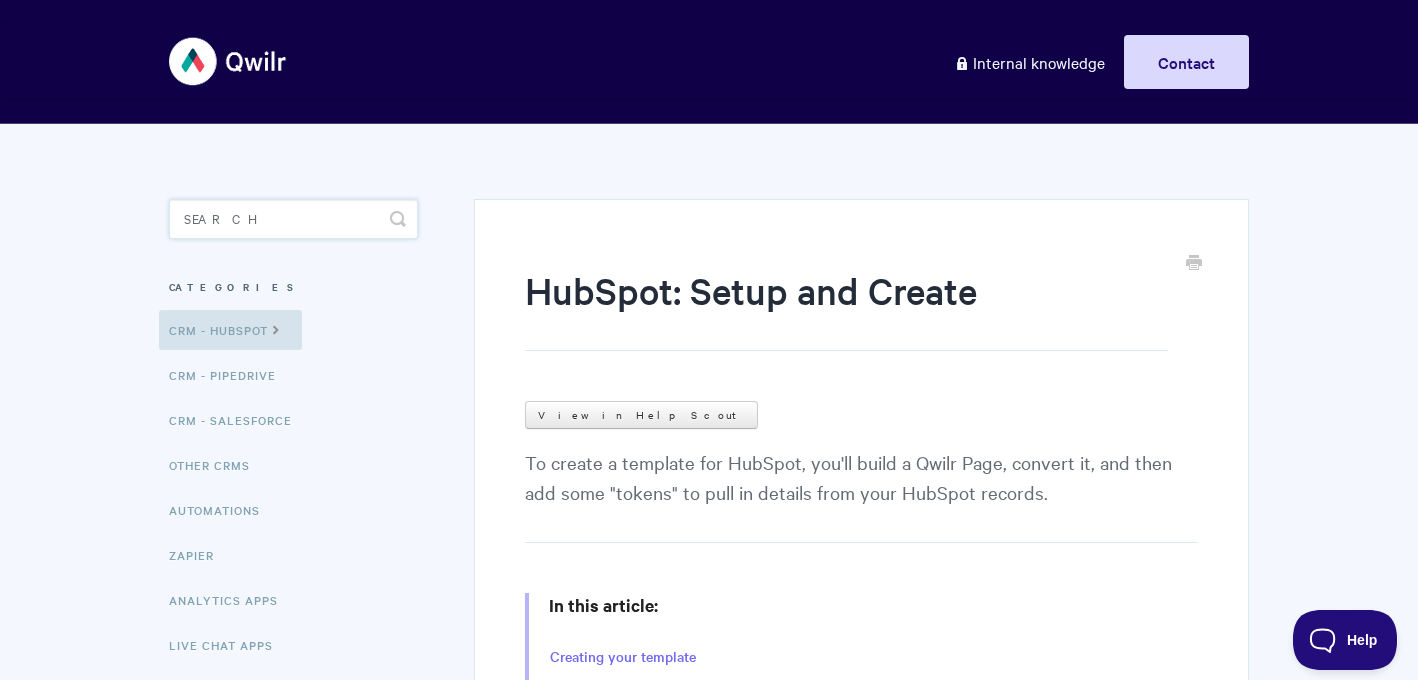 click at bounding box center (293, 219) 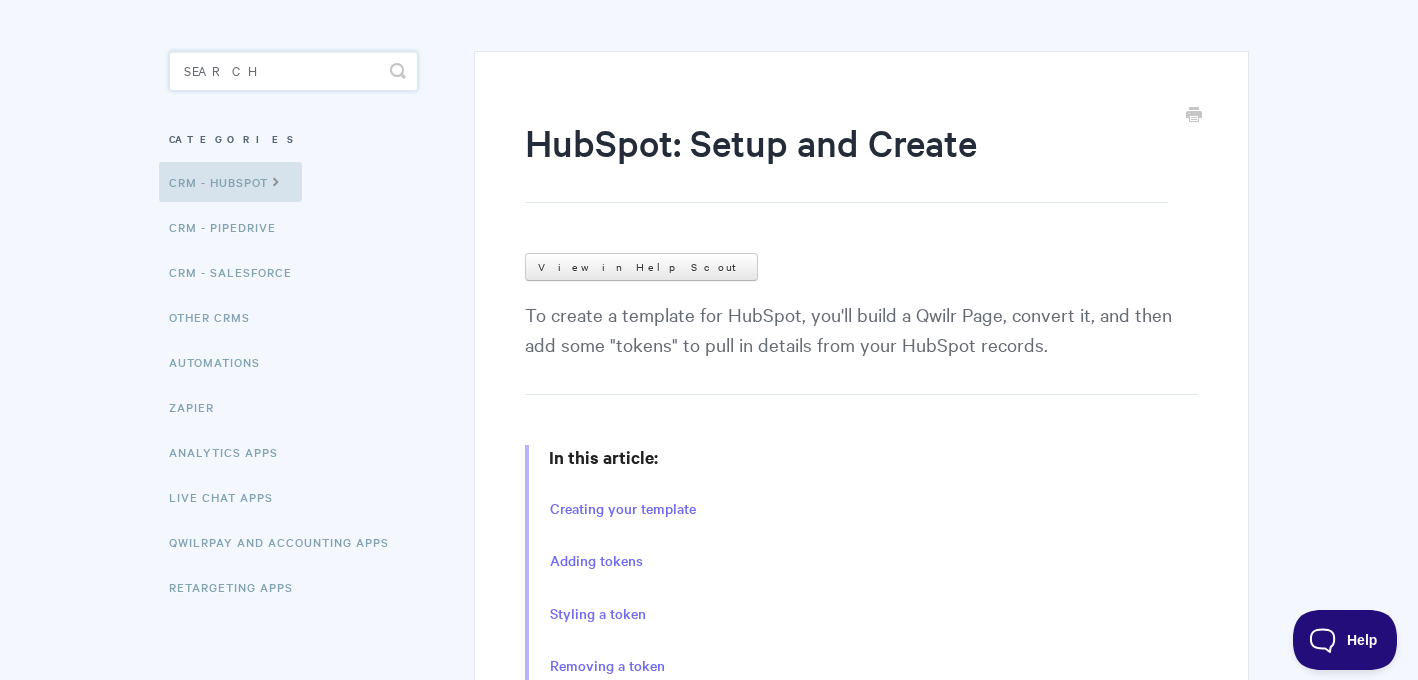 scroll, scrollTop: 372, scrollLeft: 0, axis: vertical 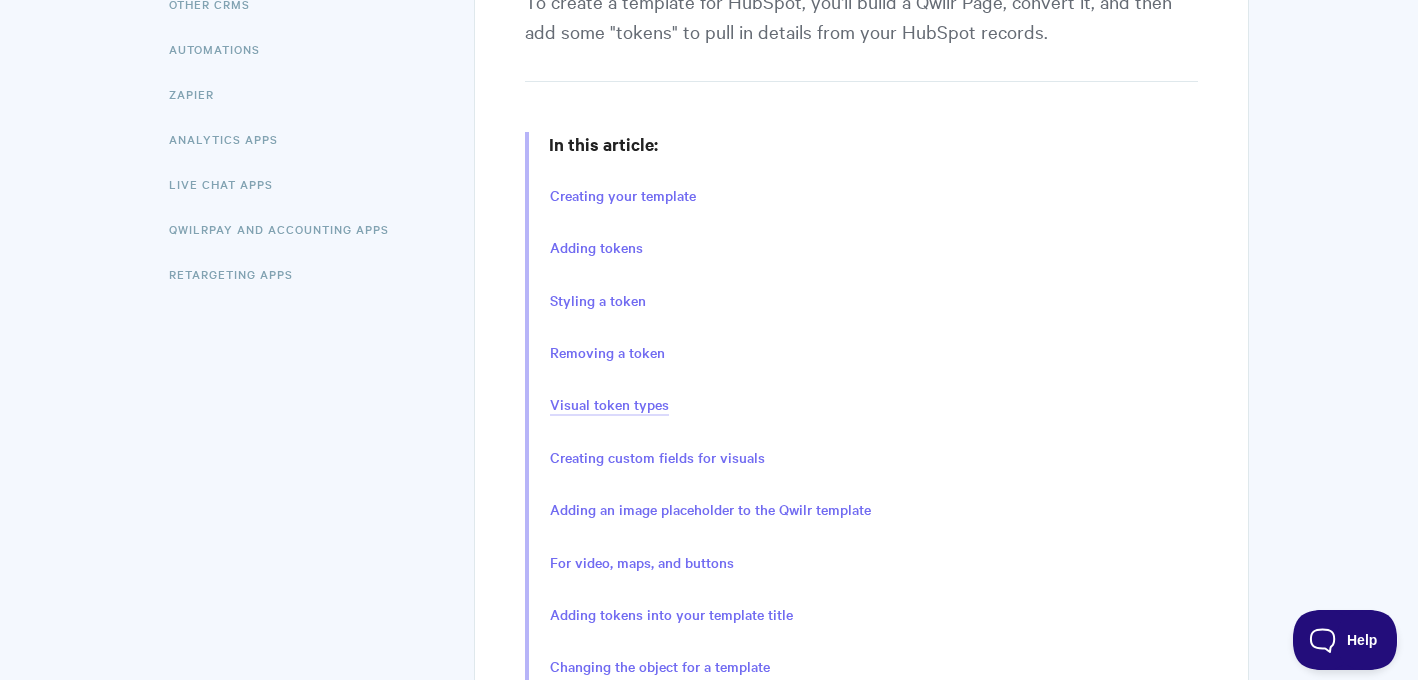 click on "Visual token types" at bounding box center [609, 405] 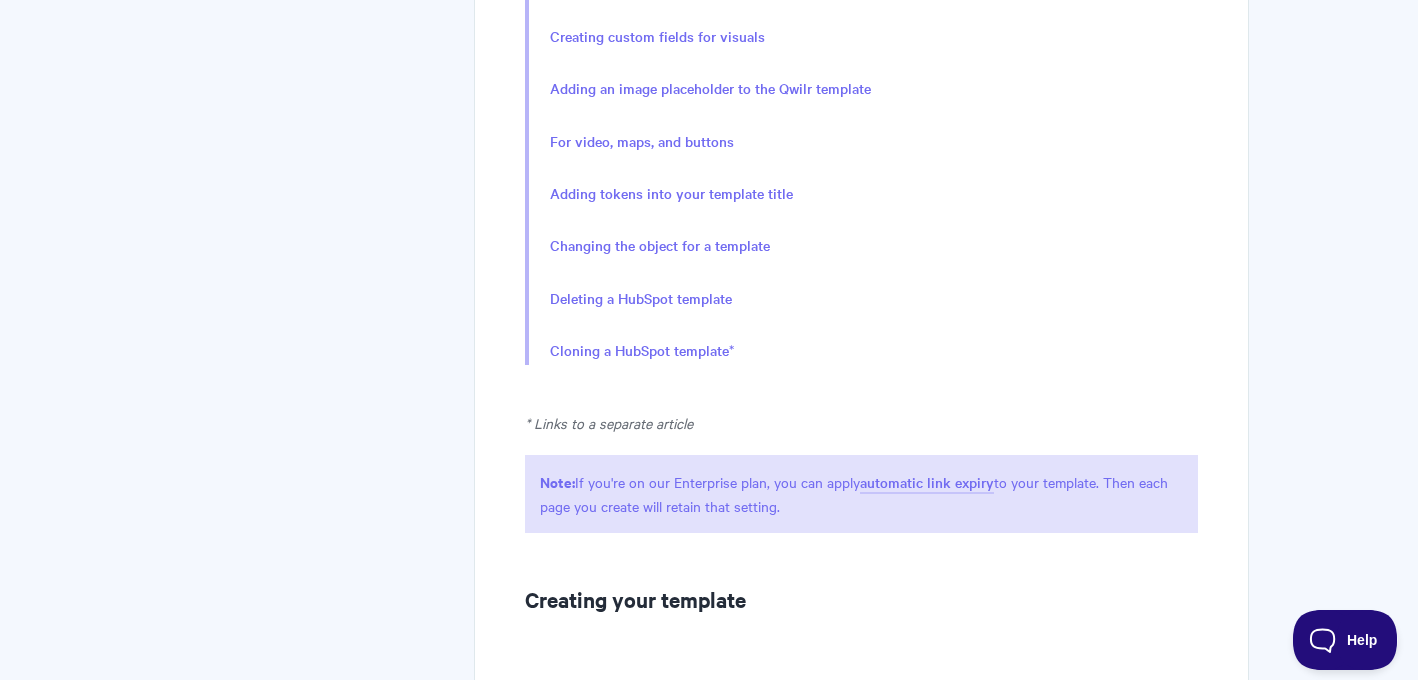 scroll, scrollTop: 0, scrollLeft: 0, axis: both 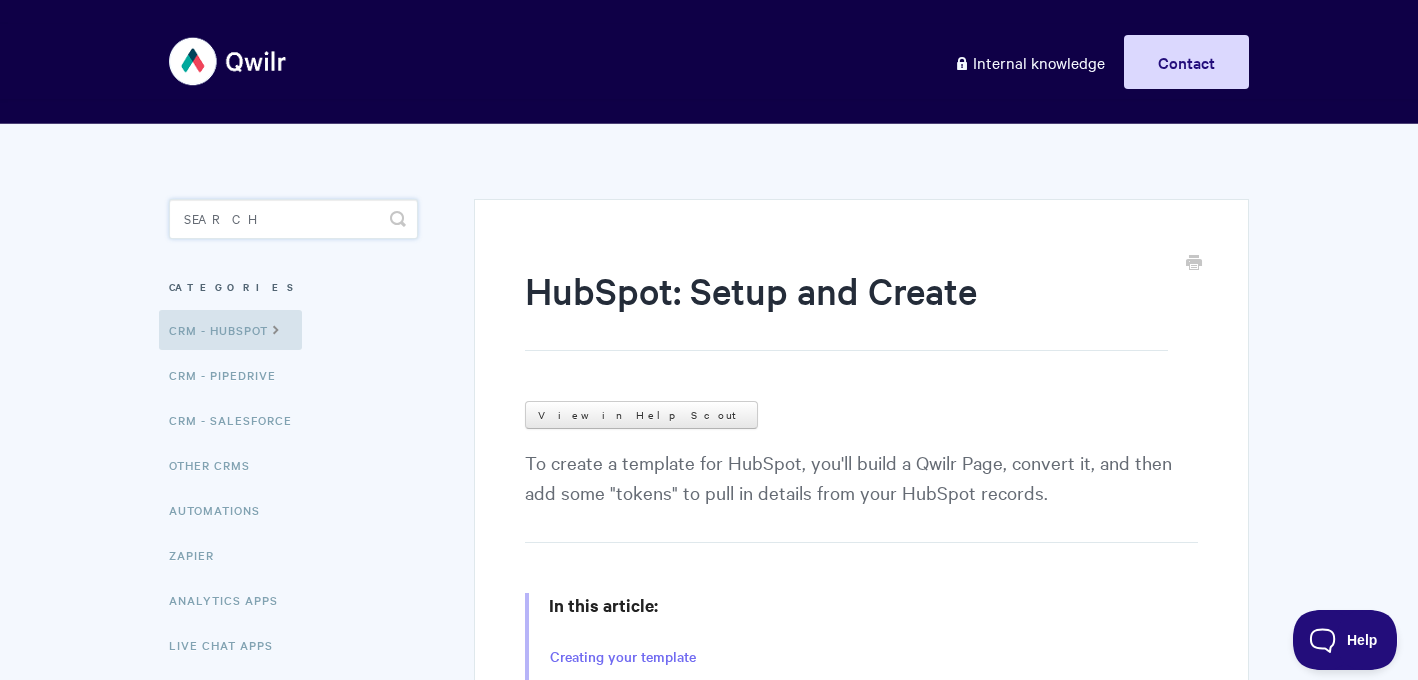 click at bounding box center (293, 219) 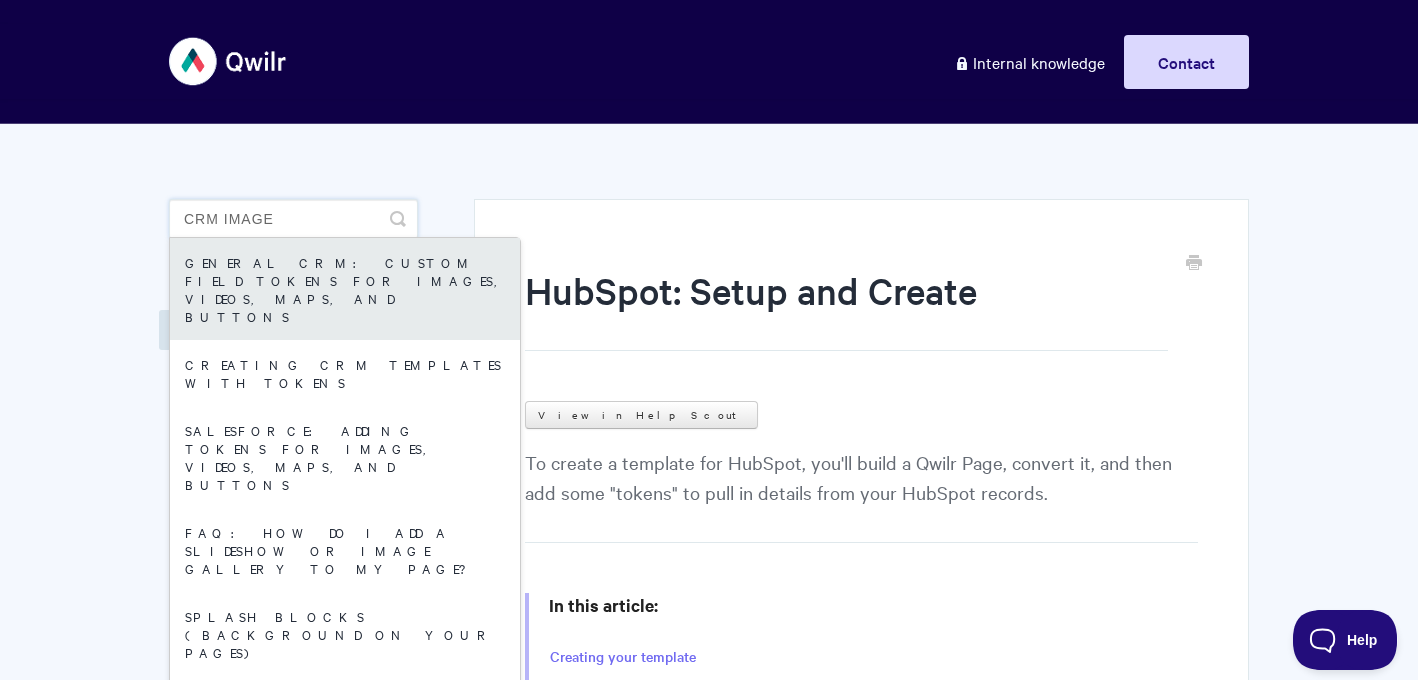 type on "crm image" 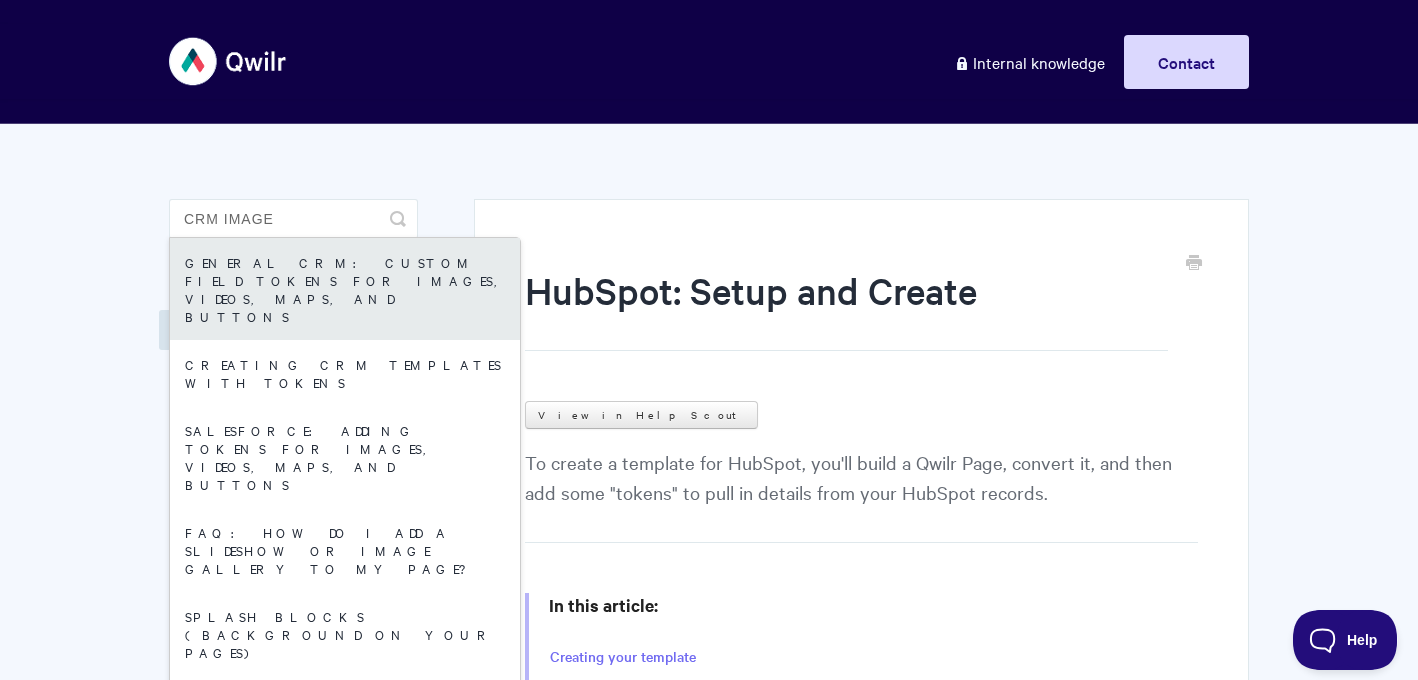 click on "General CRM: Custom field tokens for images, videos, maps, and buttons" at bounding box center (345, 289) 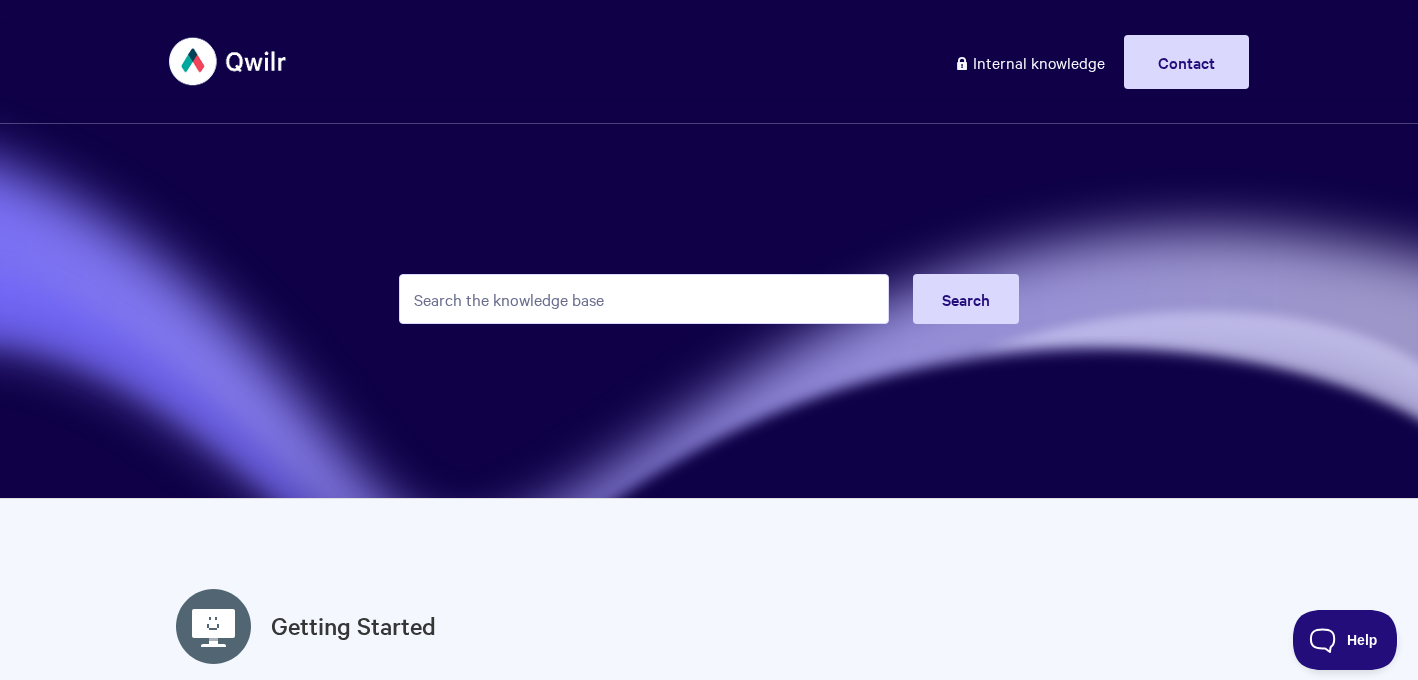 scroll, scrollTop: 0, scrollLeft: 0, axis: both 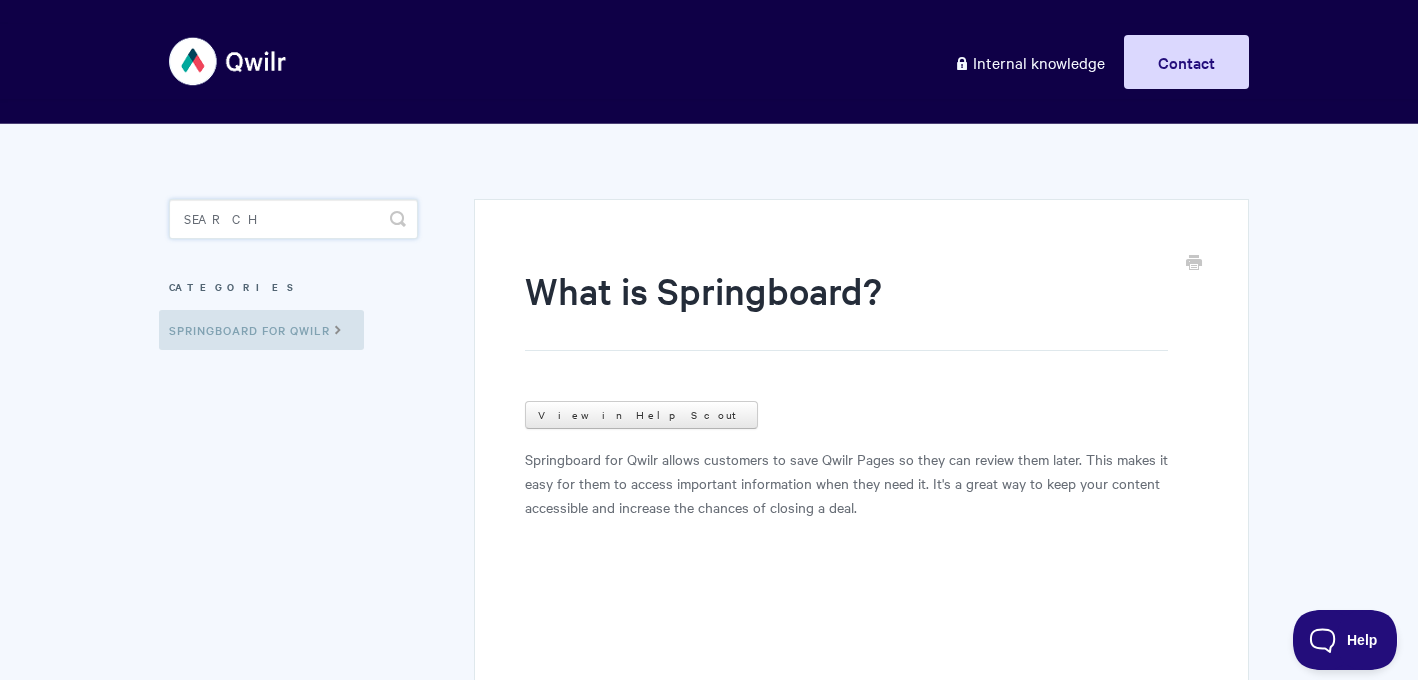 click at bounding box center [293, 219] 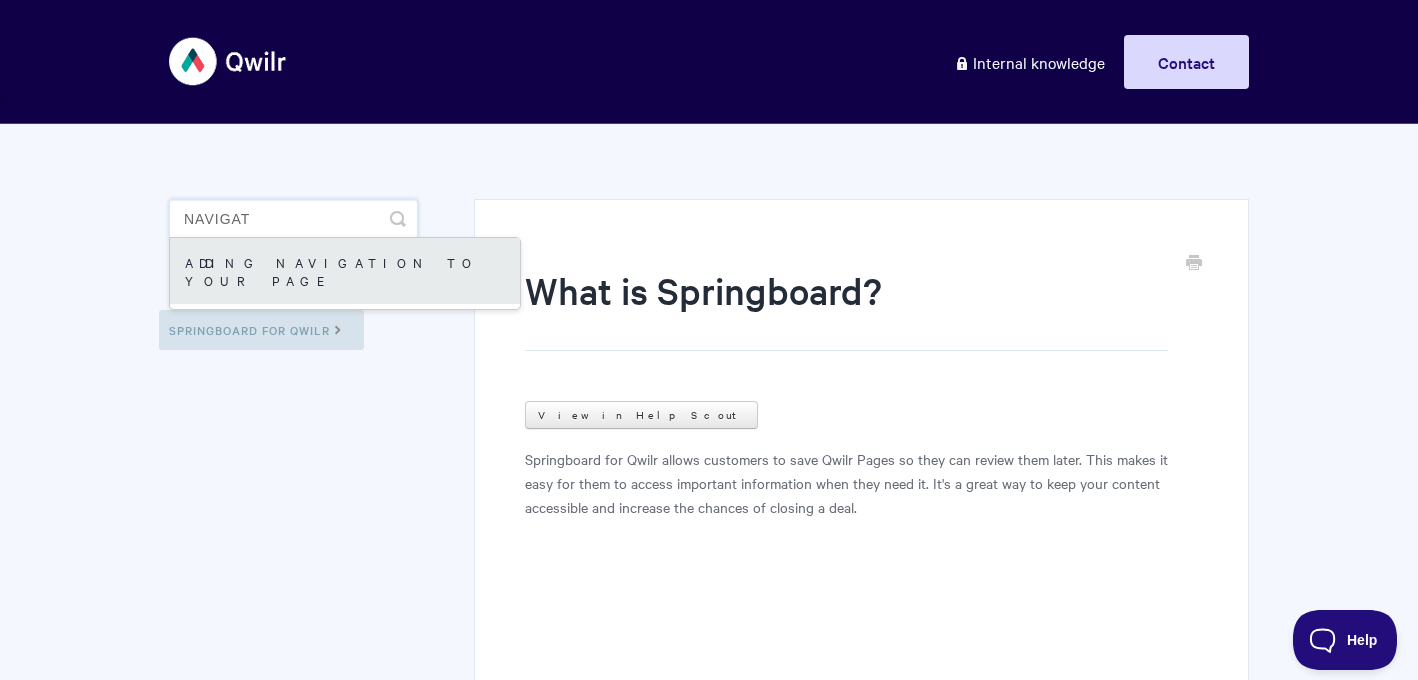 type on "navigat" 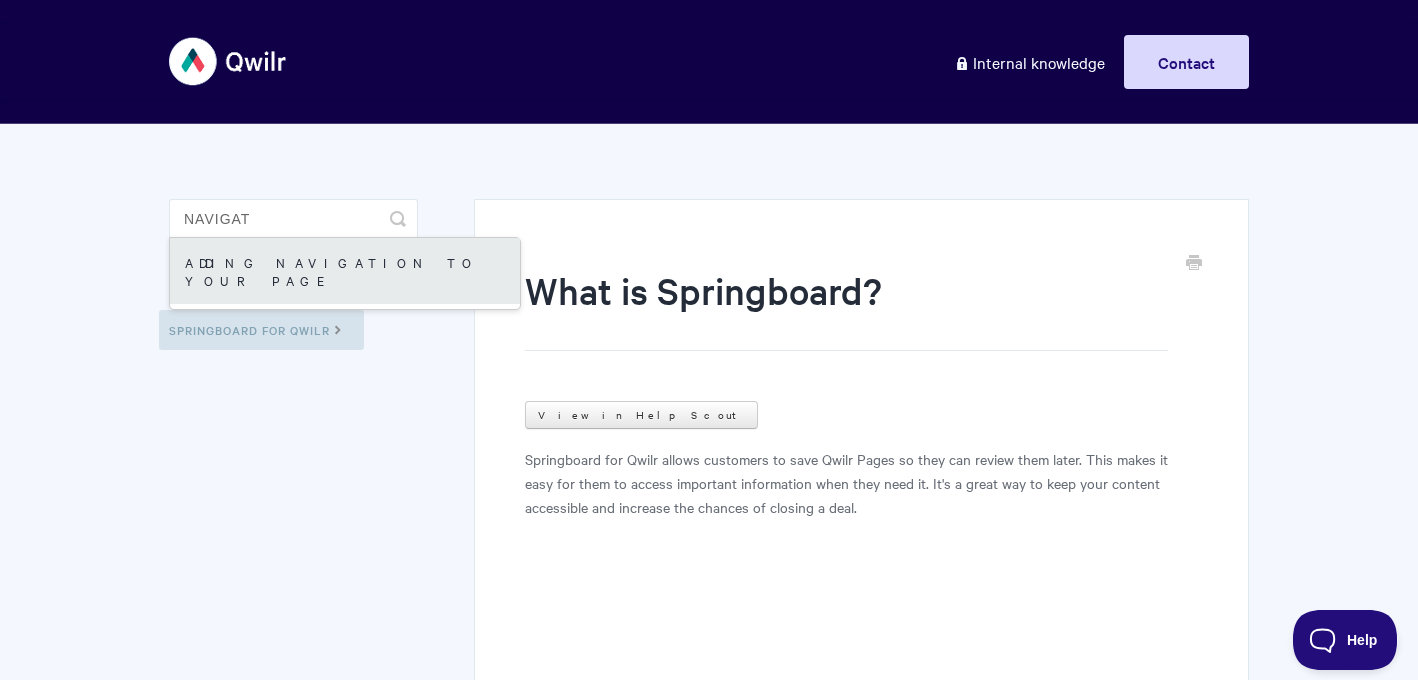 click on "Adding Navigation to your Page" at bounding box center [345, 271] 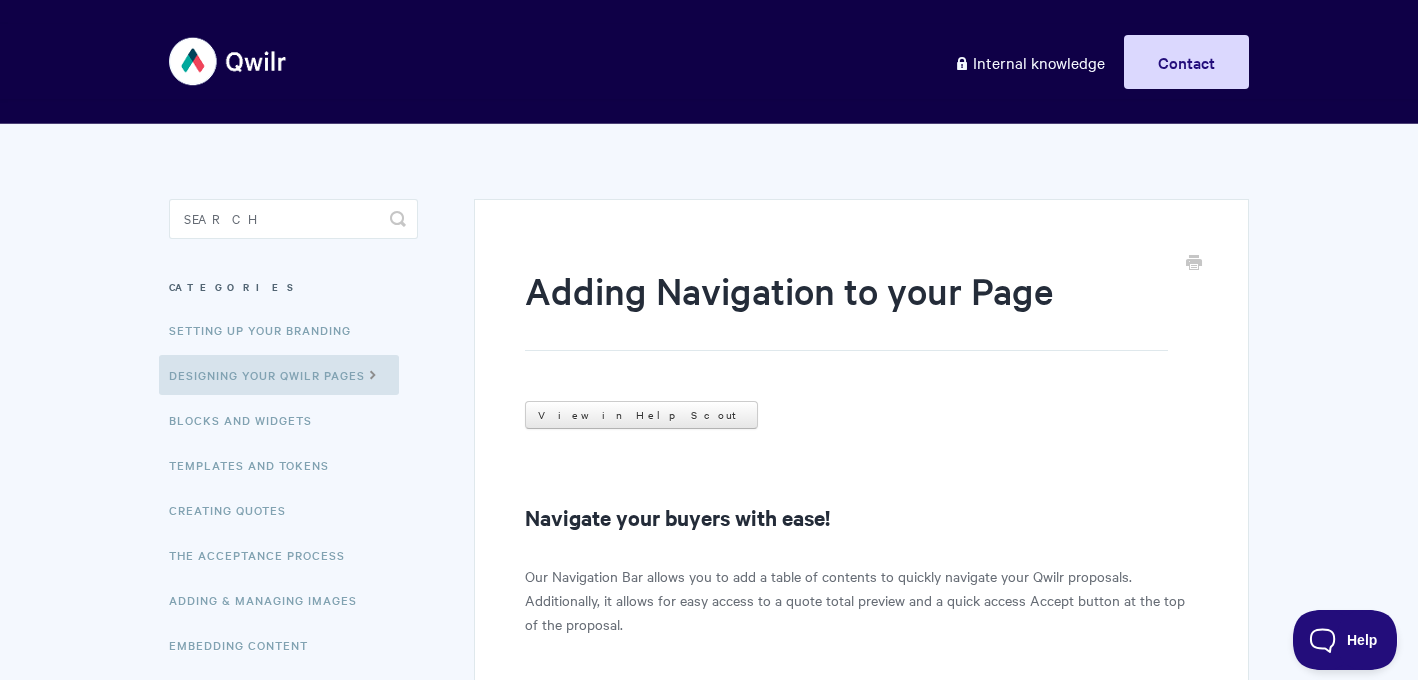 scroll, scrollTop: 0, scrollLeft: 0, axis: both 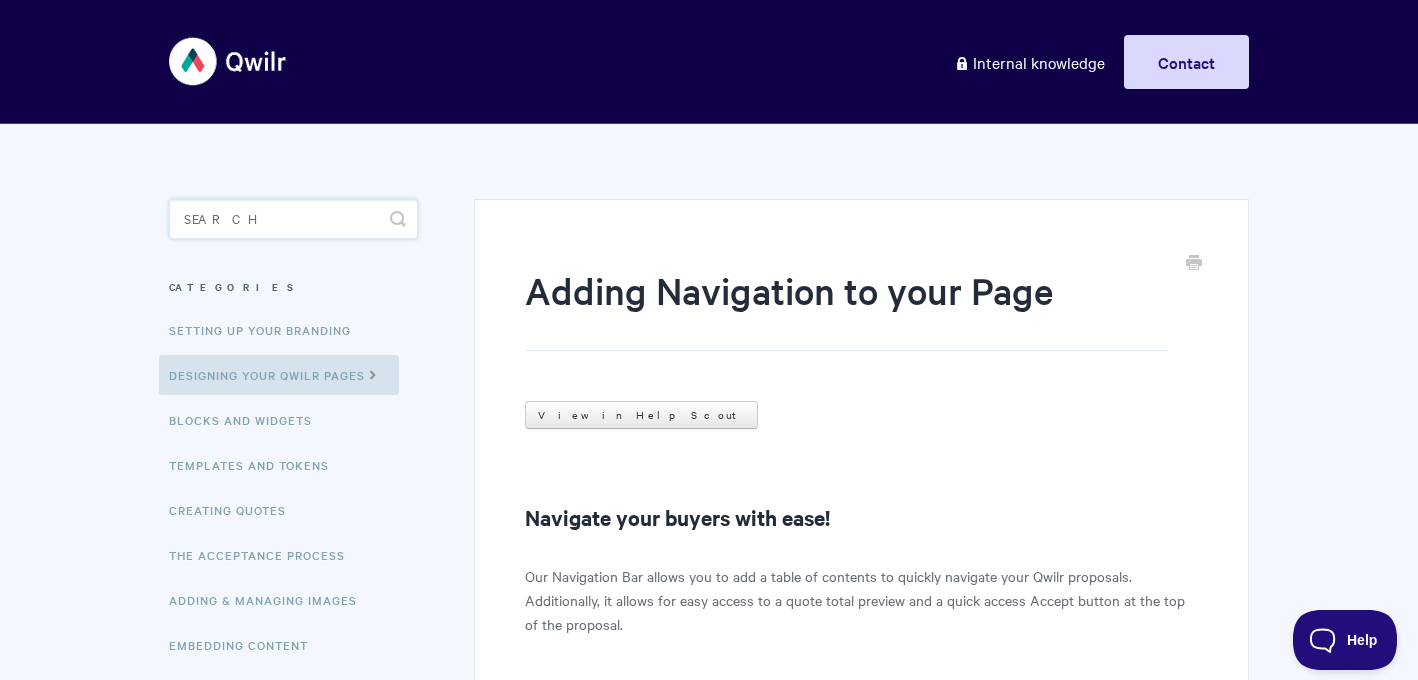 click at bounding box center (293, 219) 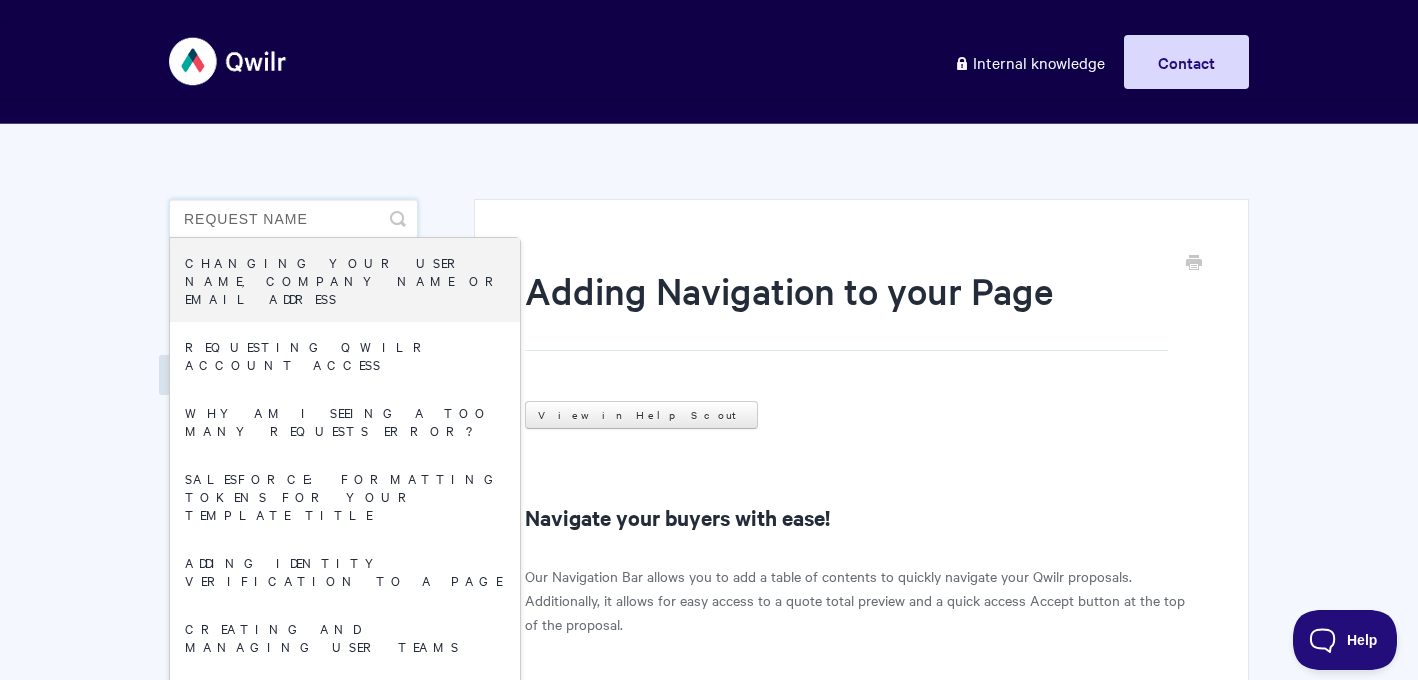 click on "request name" at bounding box center (293, 219) 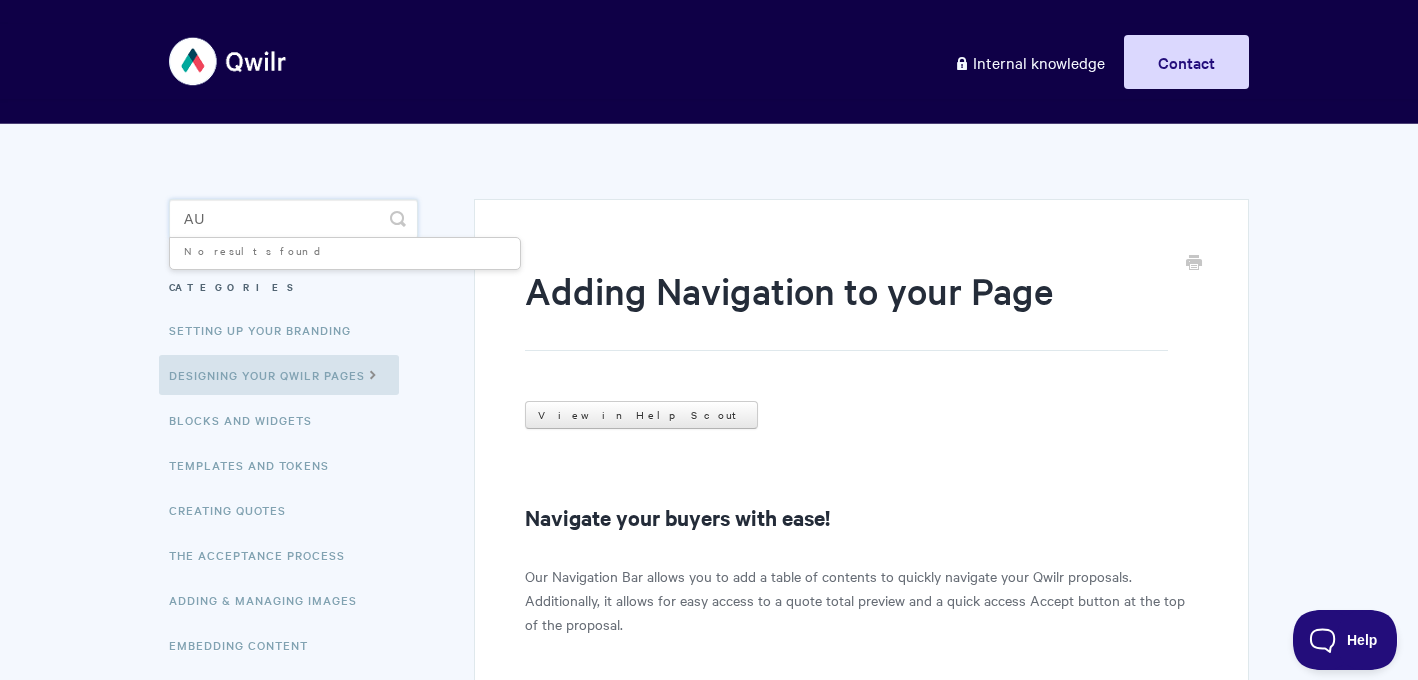 type on "a" 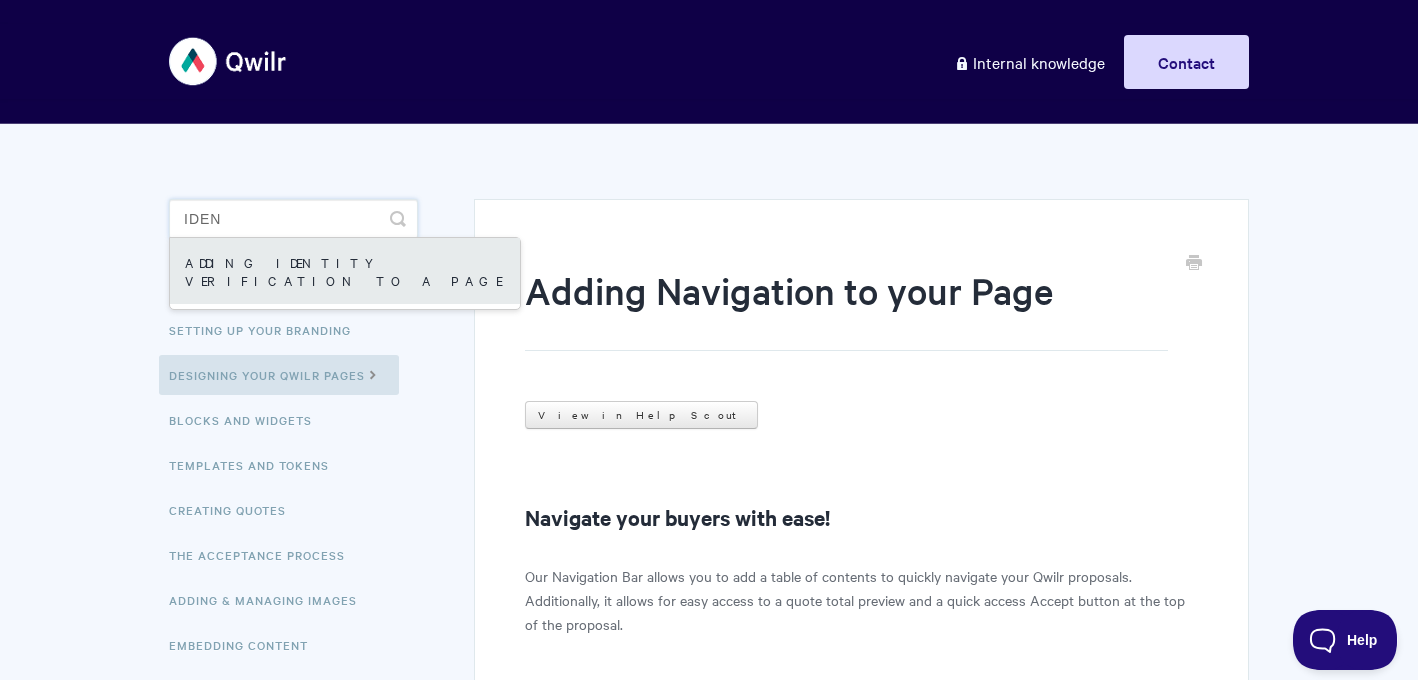 type on "iden" 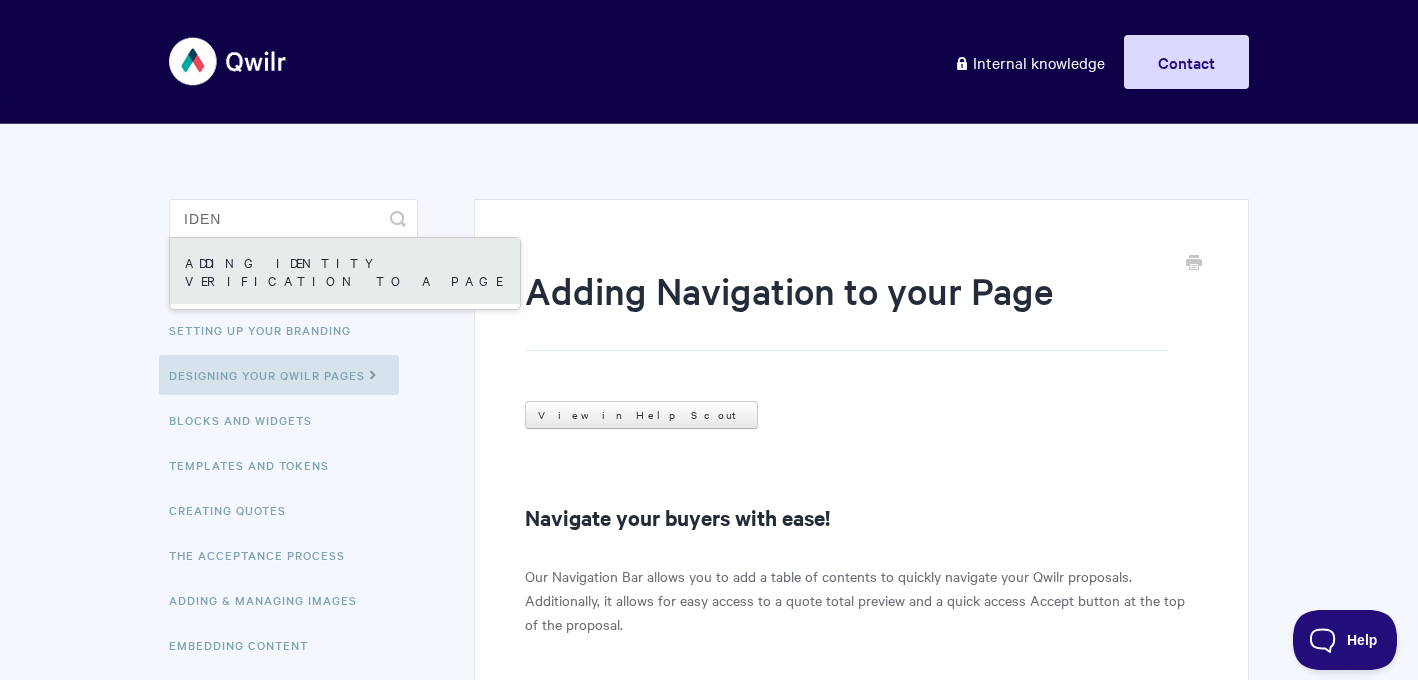 click on "Adding Identity Verification to a Page" at bounding box center (345, 271) 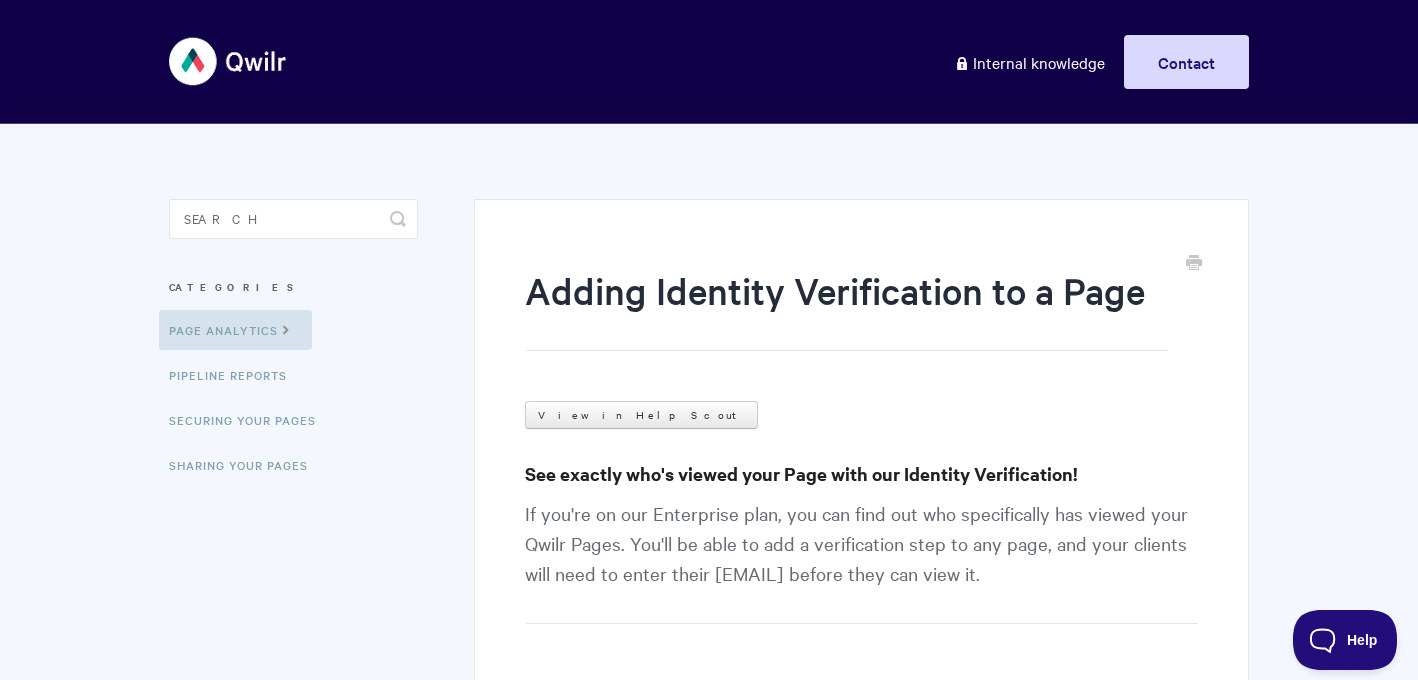 scroll, scrollTop: 0, scrollLeft: 0, axis: both 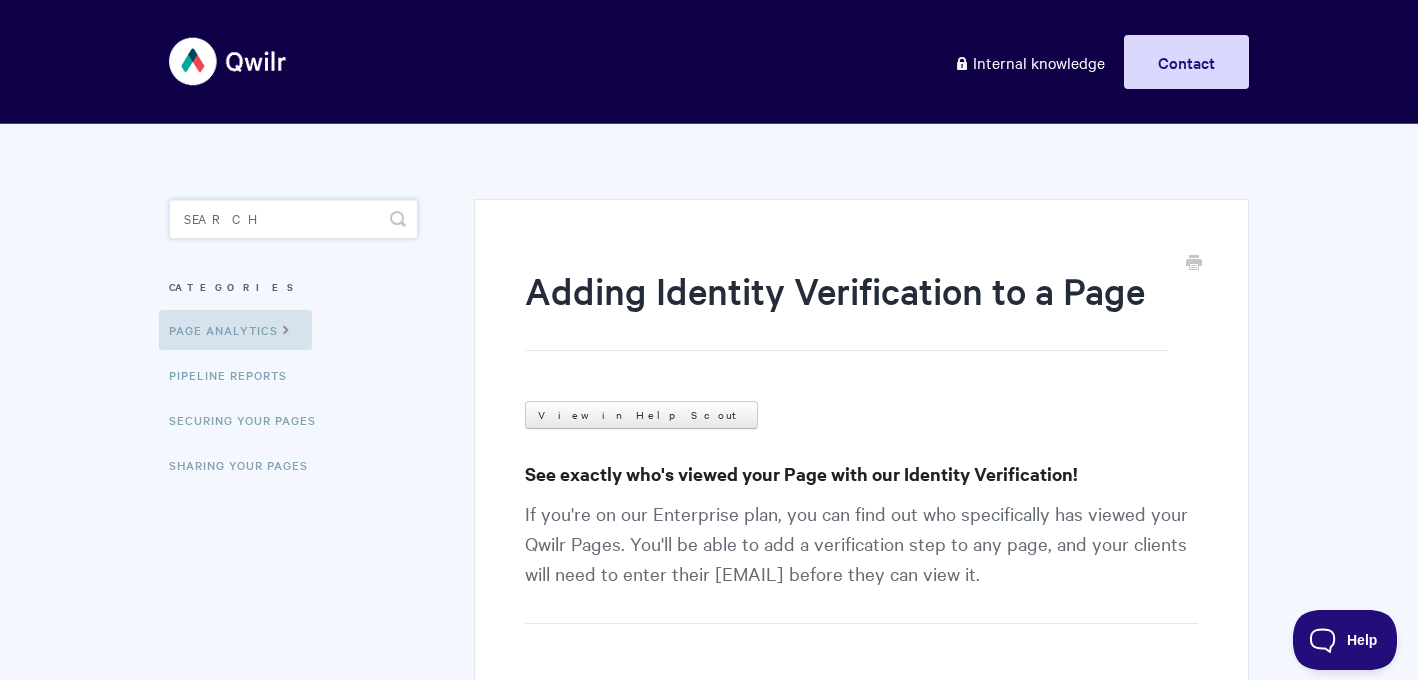 click at bounding box center [293, 219] 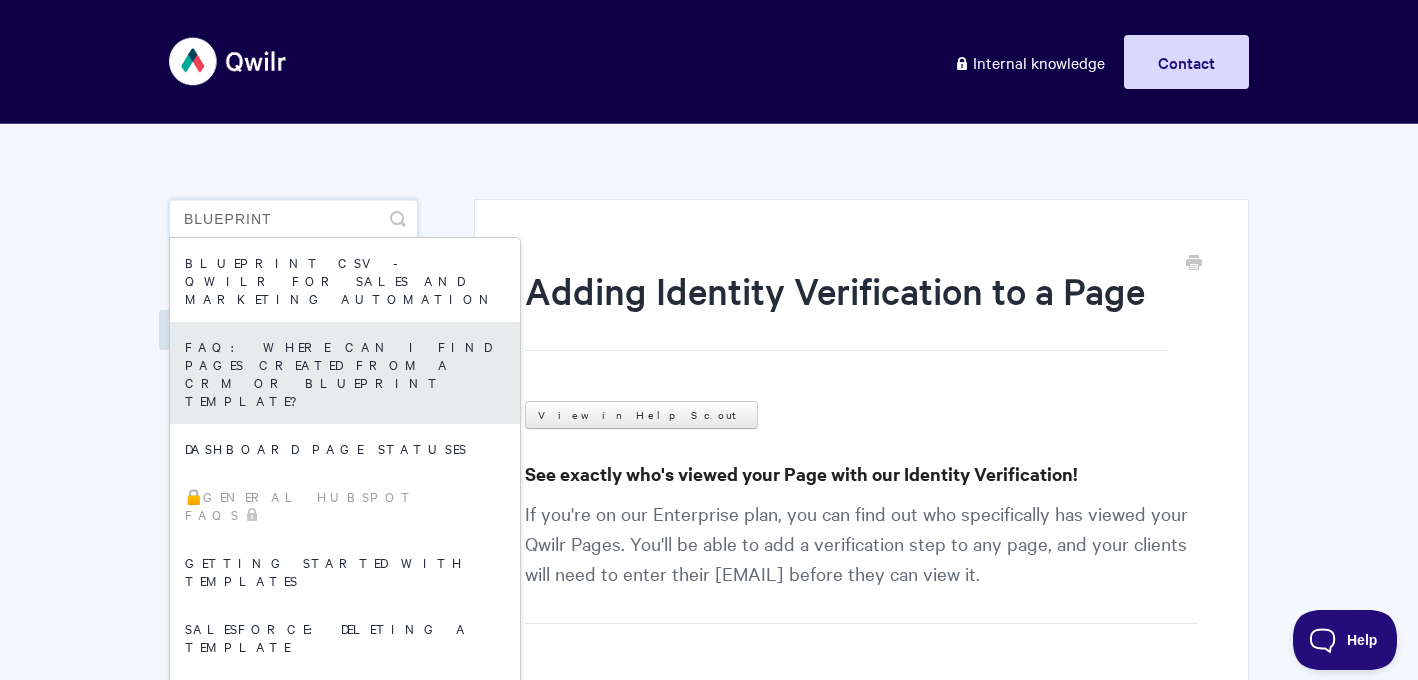 type on "blueprint" 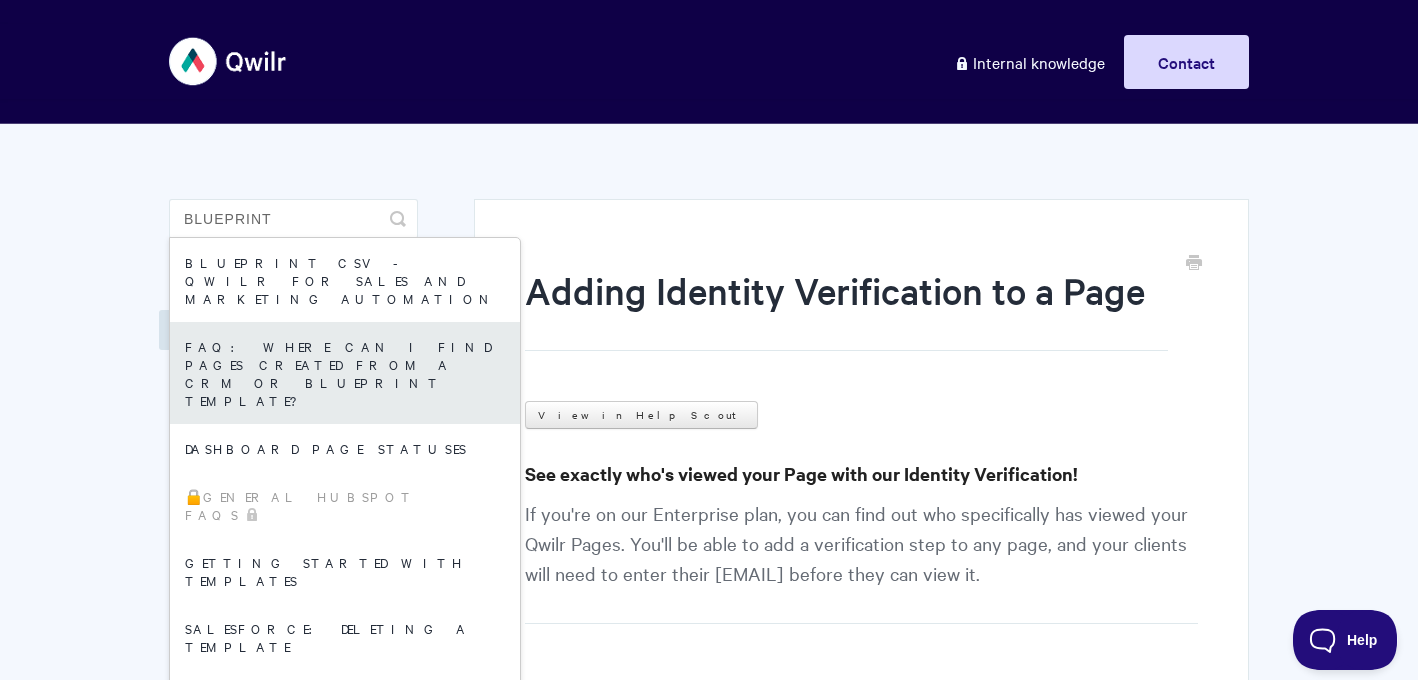 click on "FAQ: Where can I find pages created from a CRM or Blueprint template?" at bounding box center [345, 373] 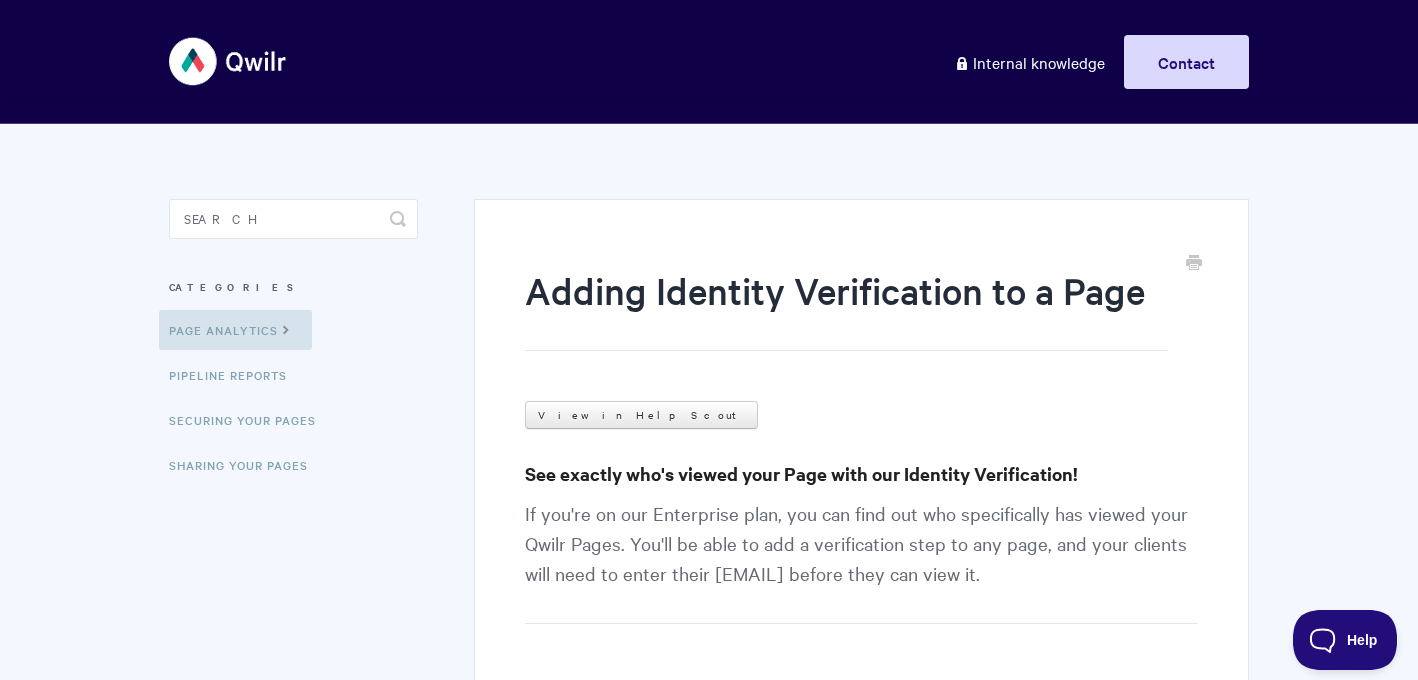 scroll, scrollTop: 0, scrollLeft: 0, axis: both 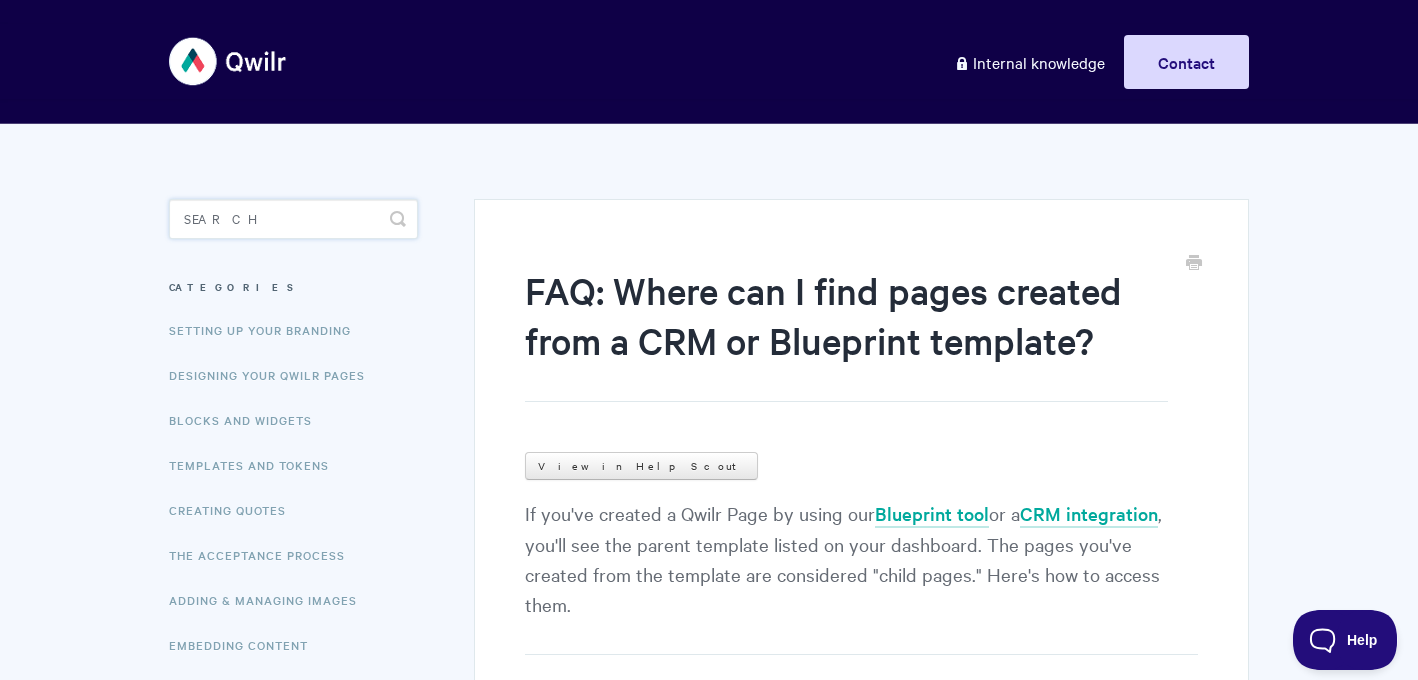 click at bounding box center (293, 219) 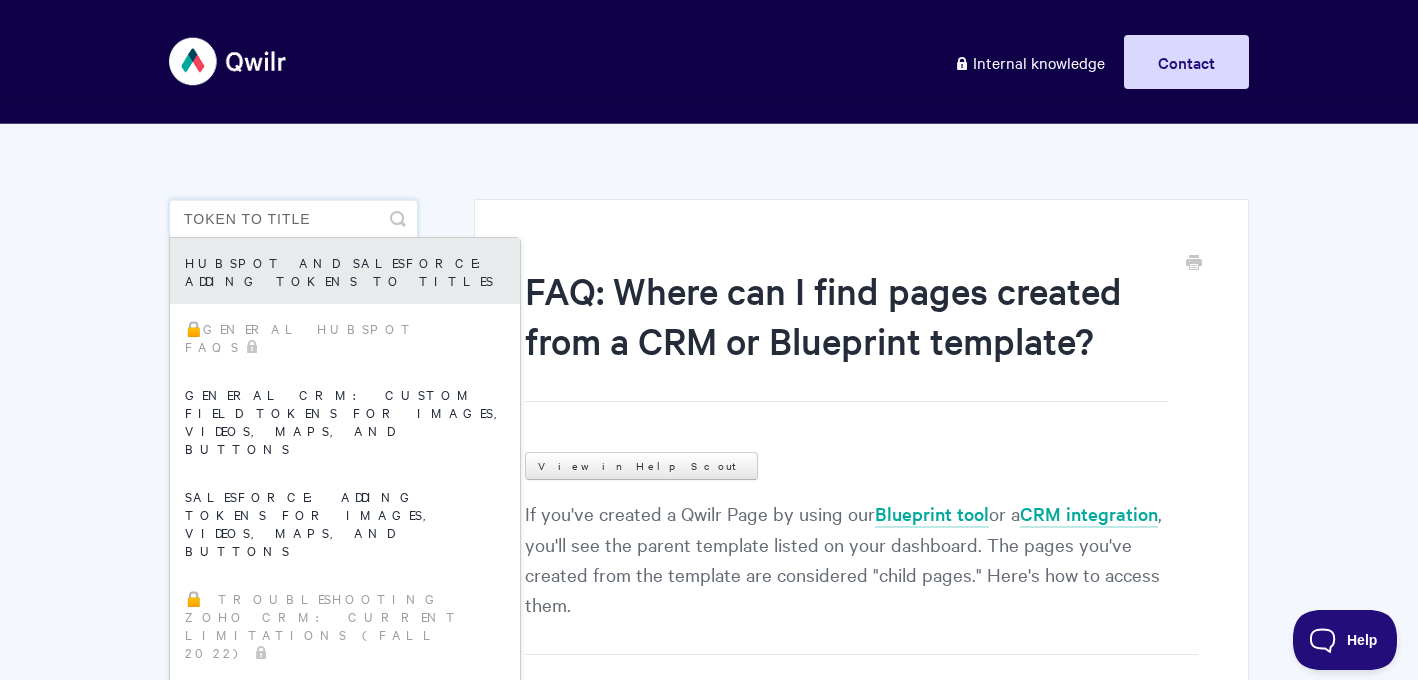 type on "token to title" 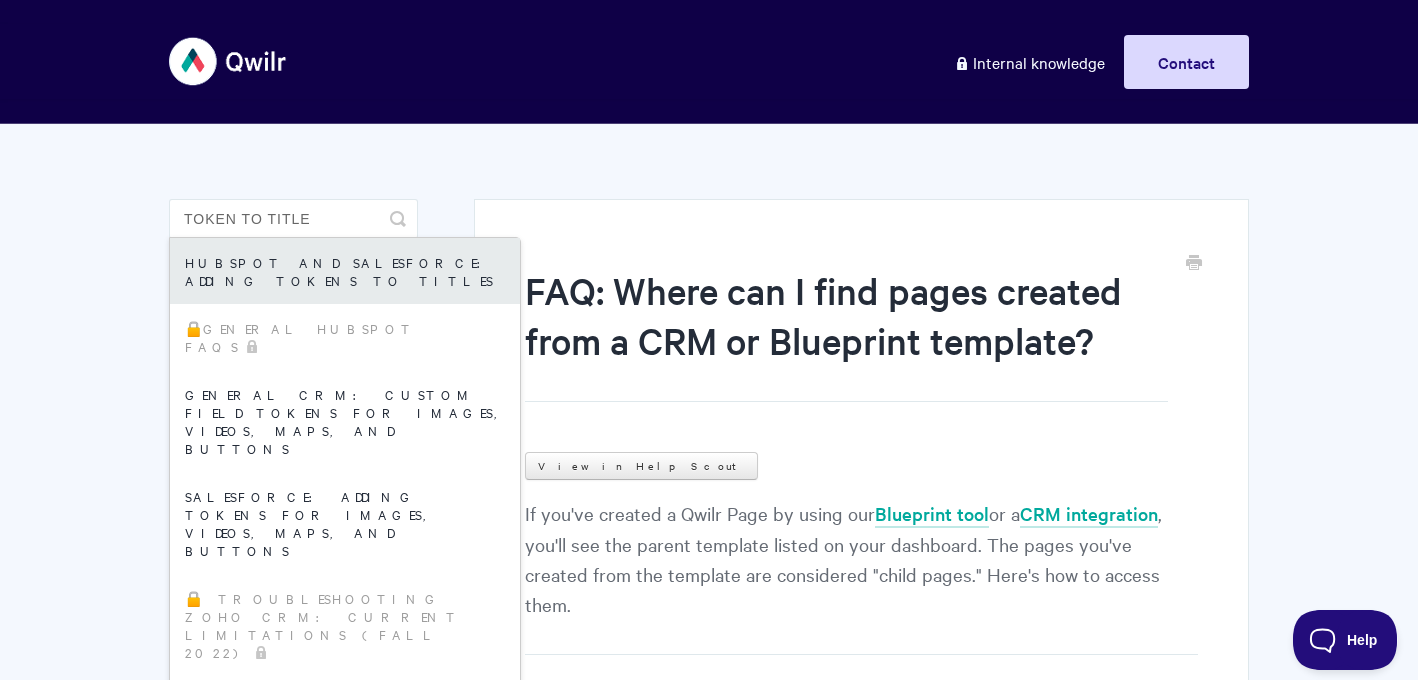 click on "HubSpot and Salesforce: Adding Tokens to Titles" at bounding box center (345, 271) 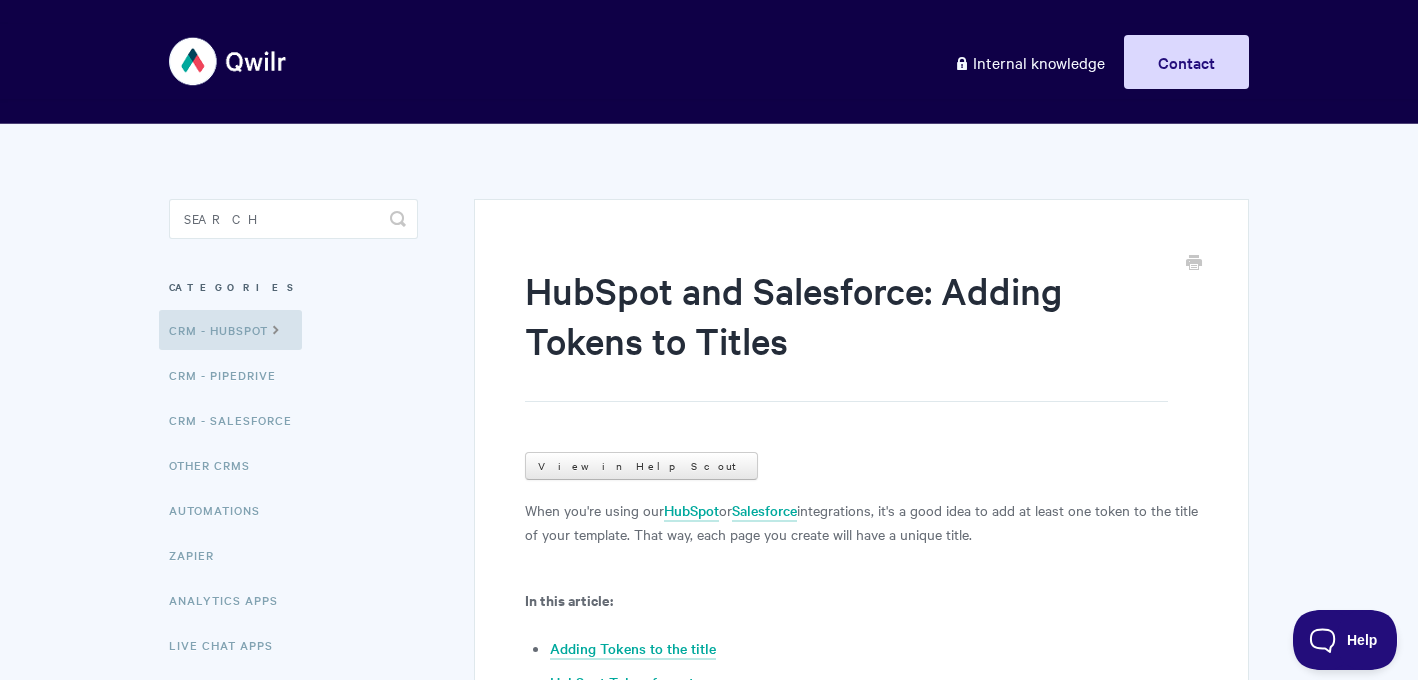 scroll, scrollTop: 0, scrollLeft: 0, axis: both 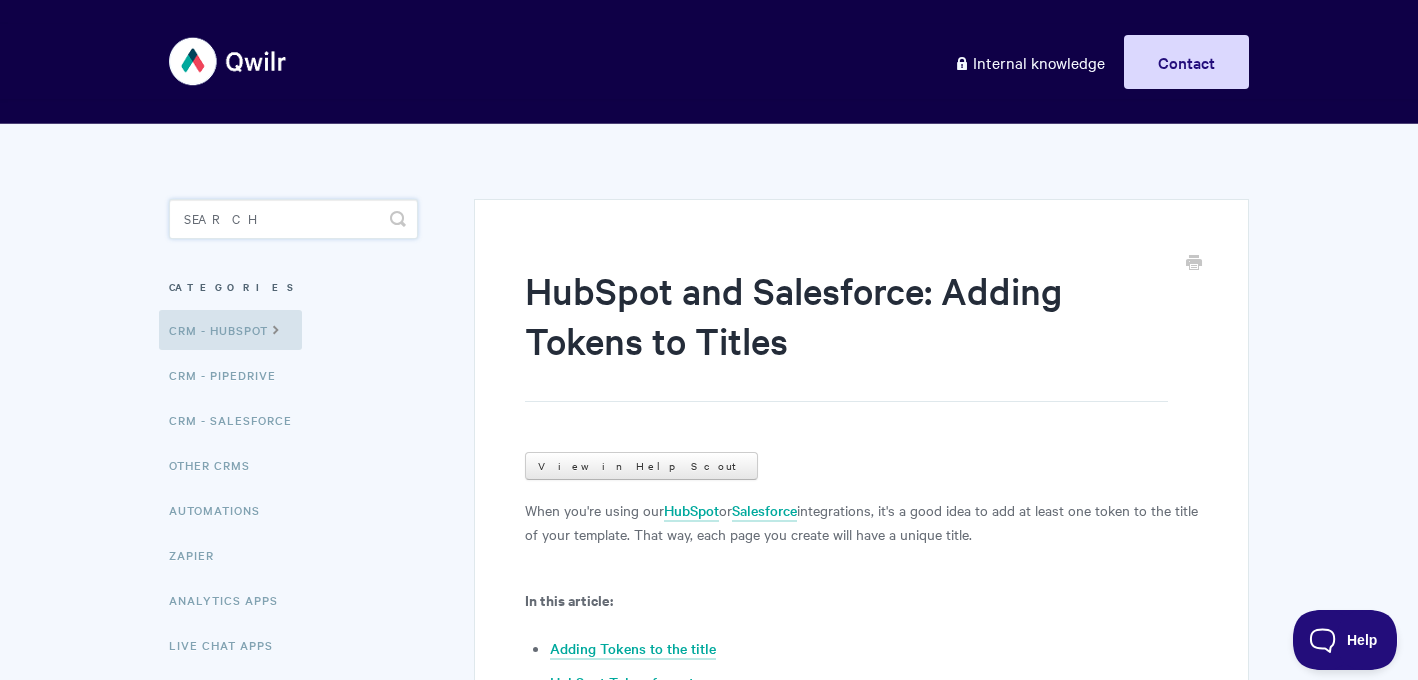 click at bounding box center (293, 219) 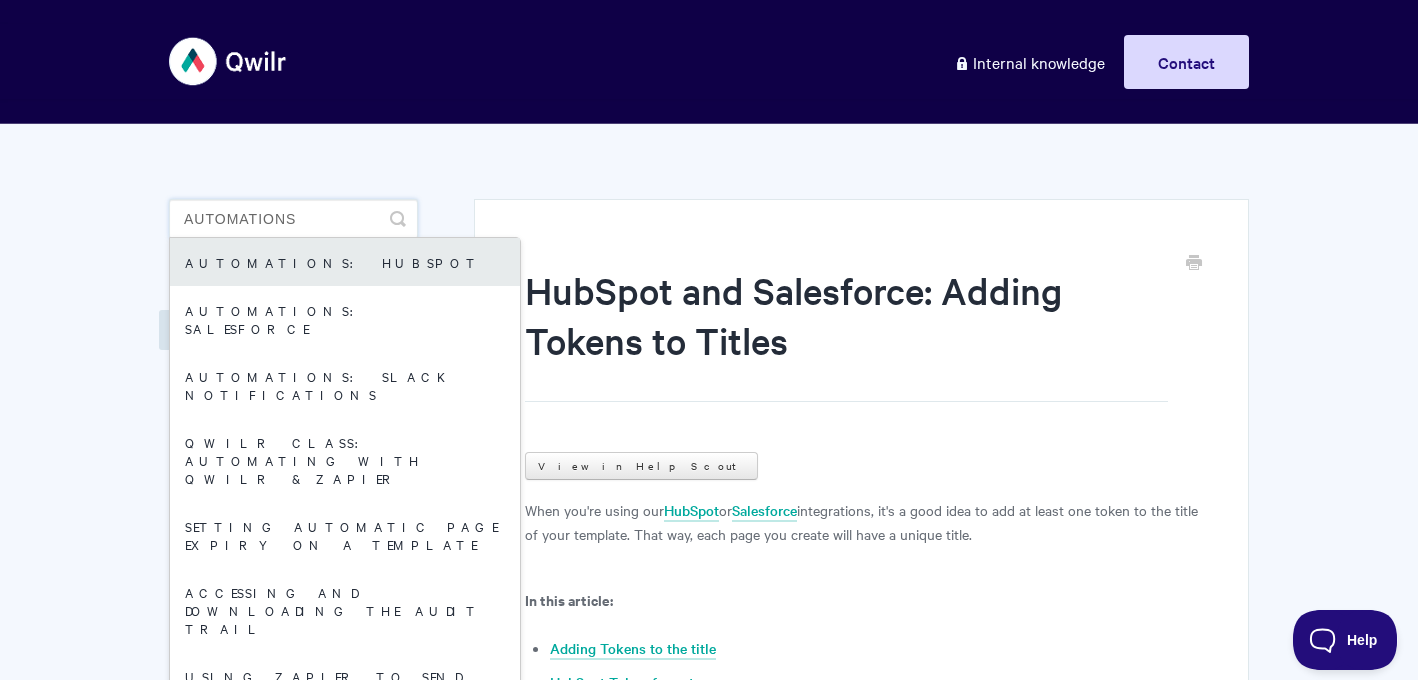type on "automations" 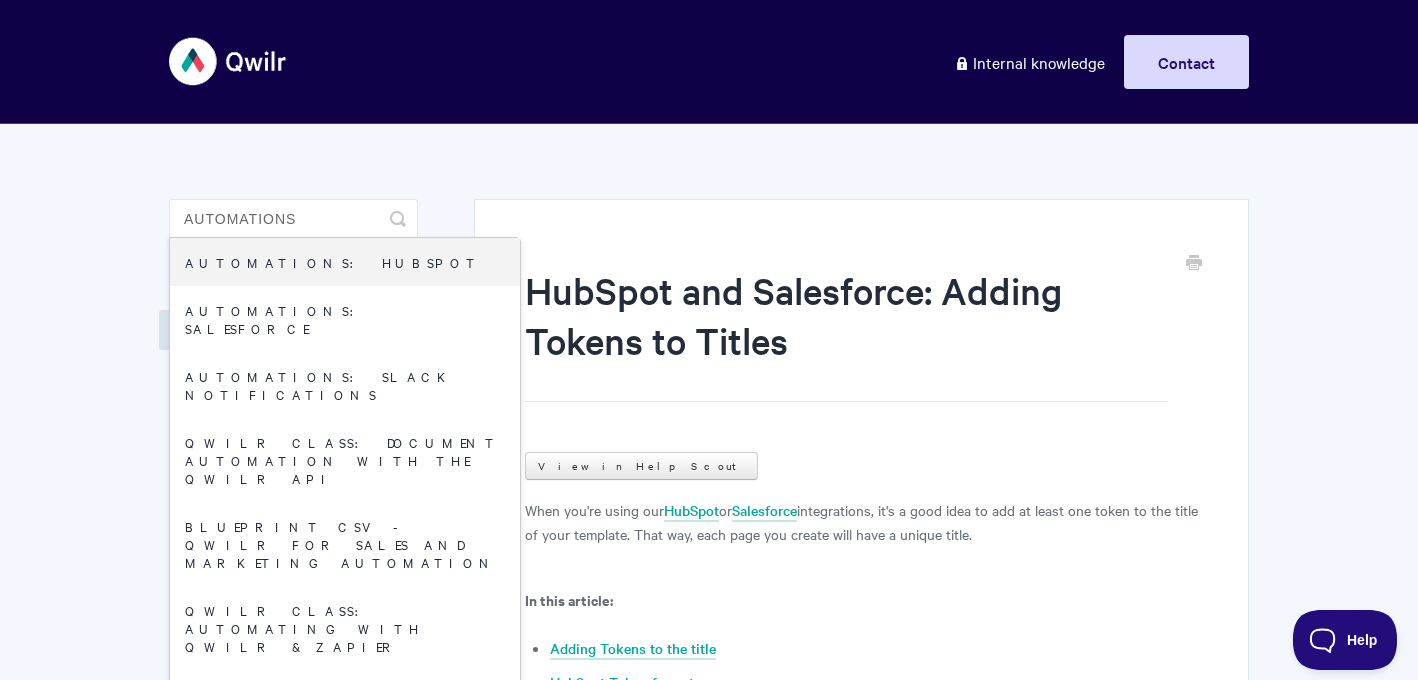 click on "Automations: HubSpot" at bounding box center [345, 262] 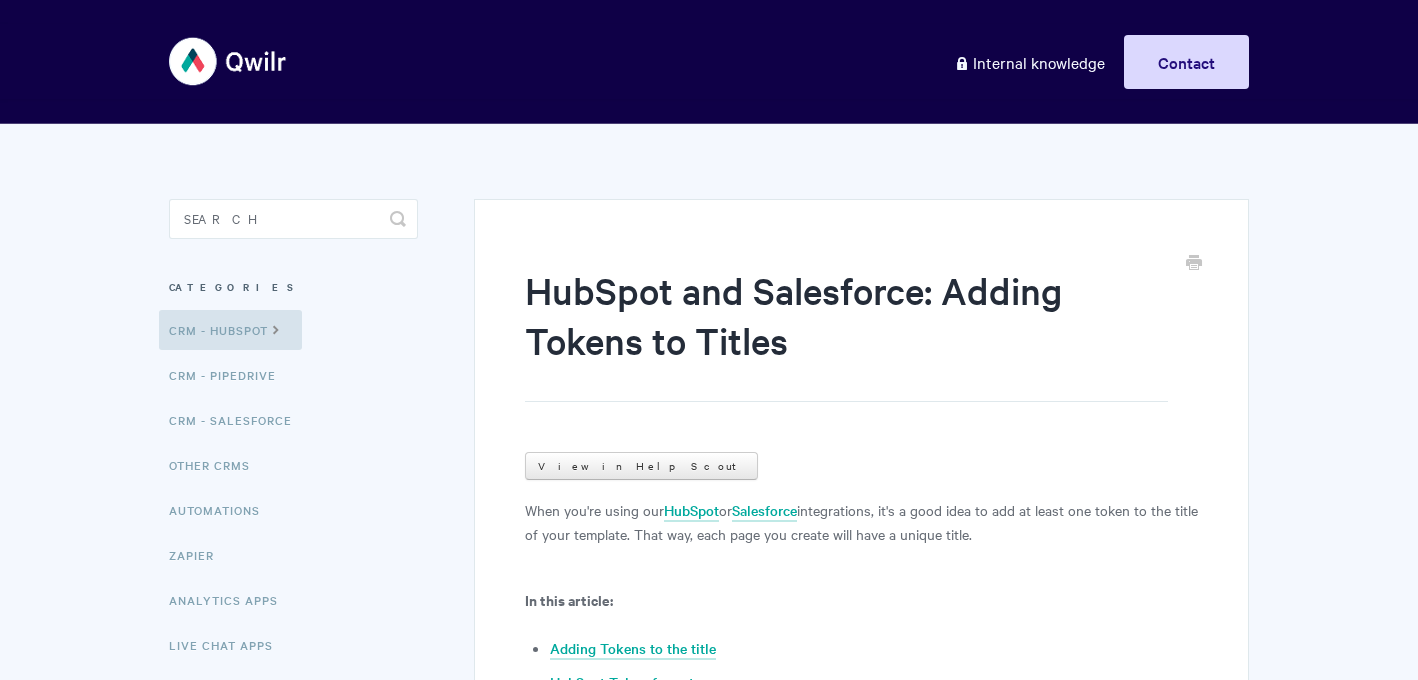 scroll, scrollTop: 0, scrollLeft: 0, axis: both 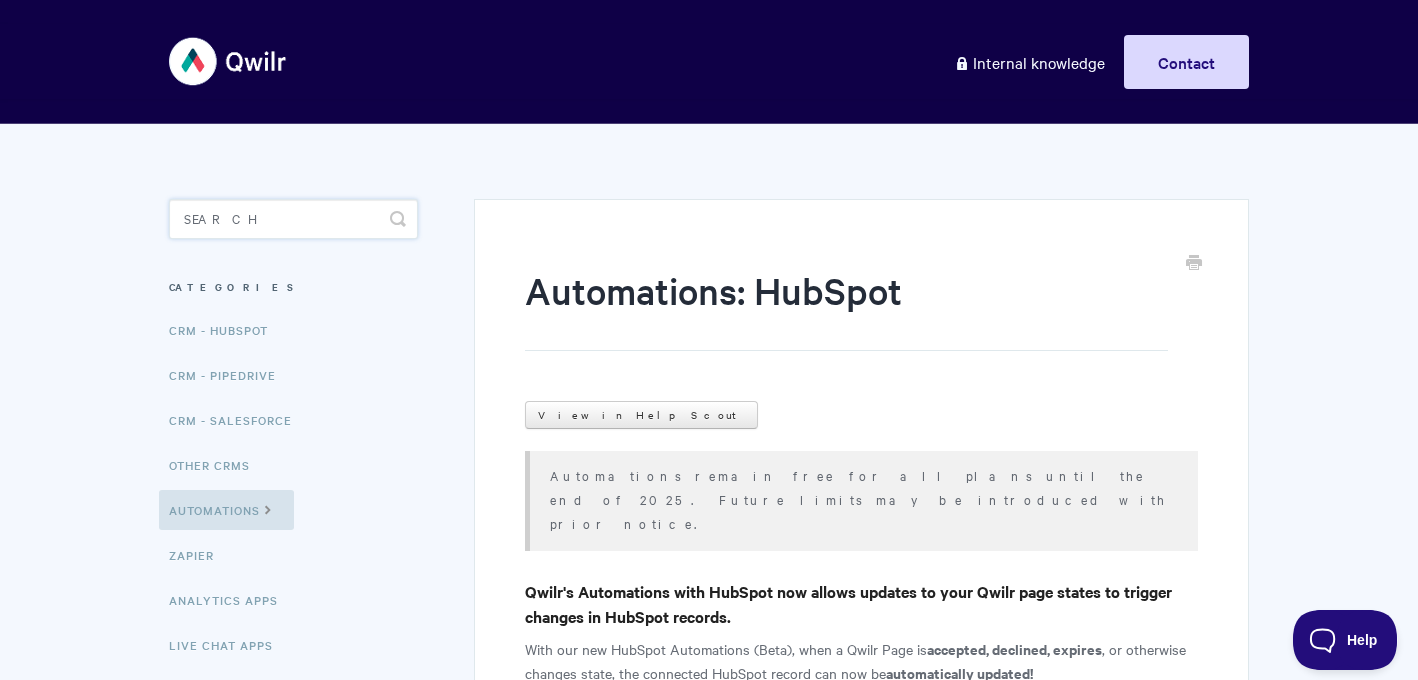 click at bounding box center (293, 219) 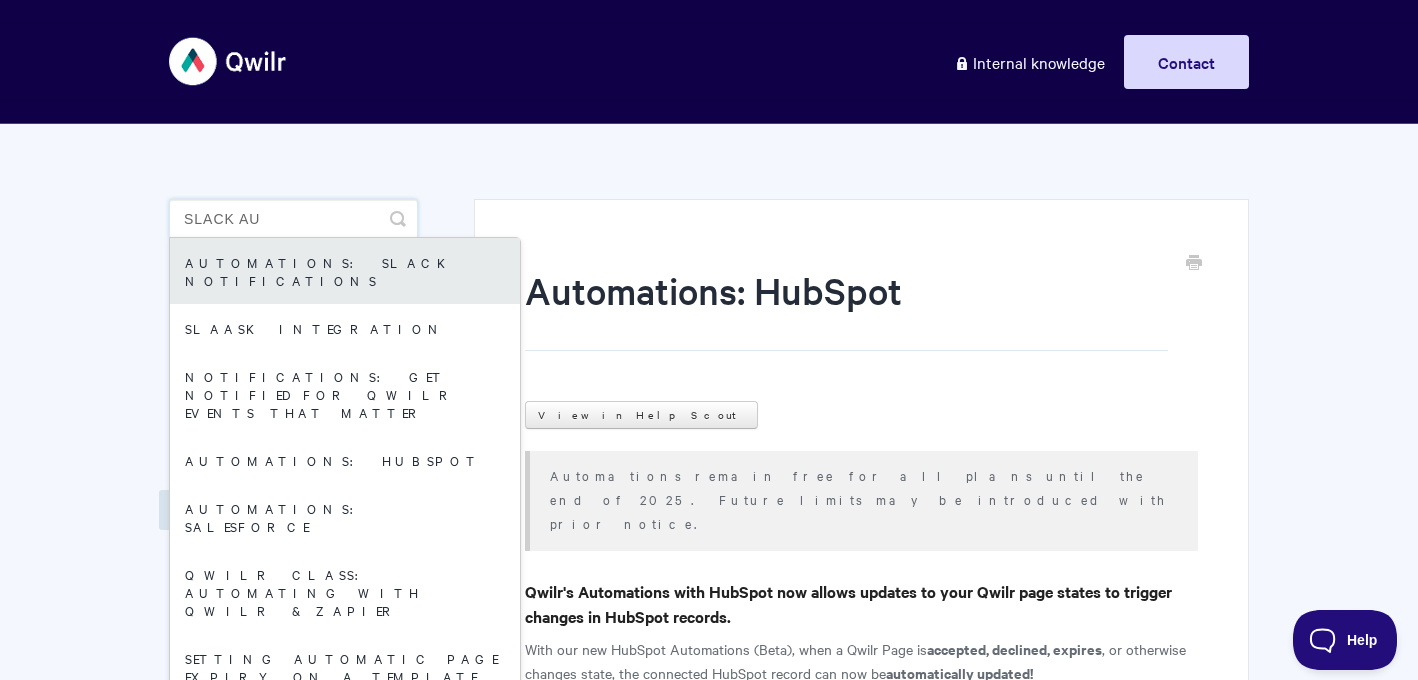 type on "slack au" 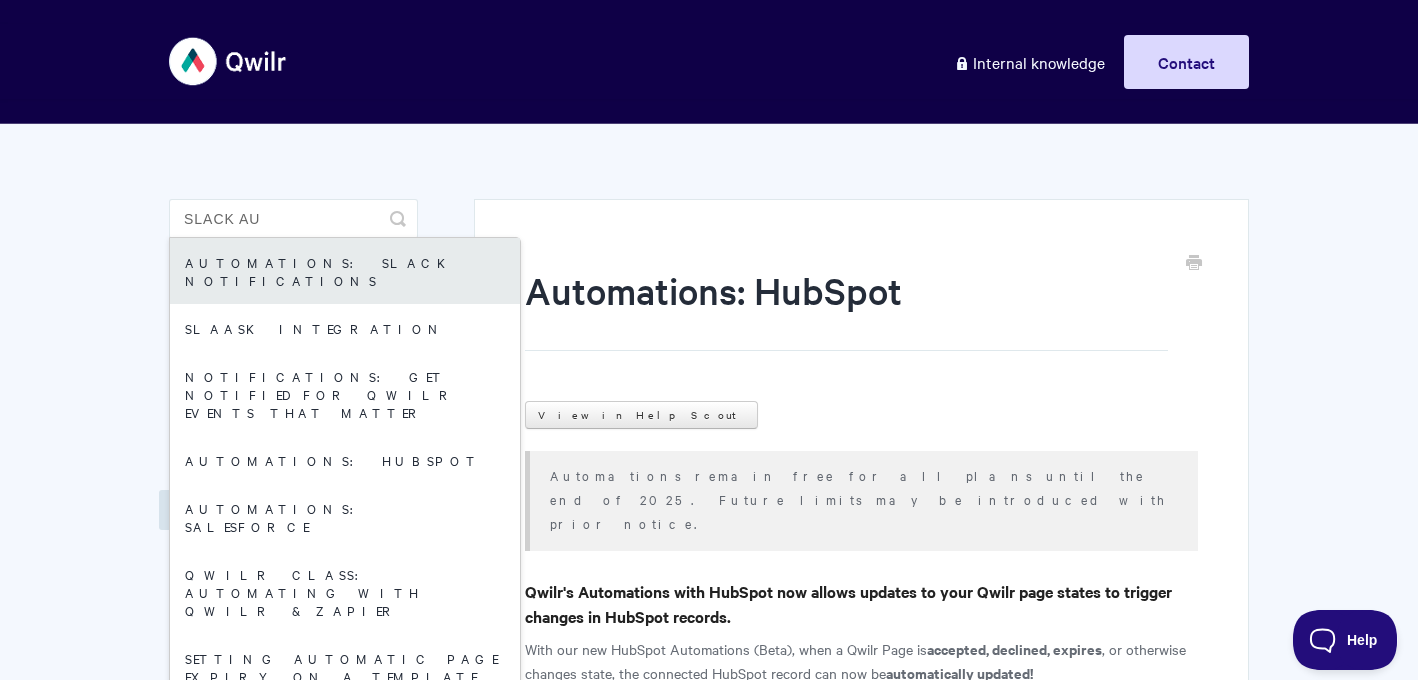 click on "Automations: Slack Notifications" at bounding box center [345, 271] 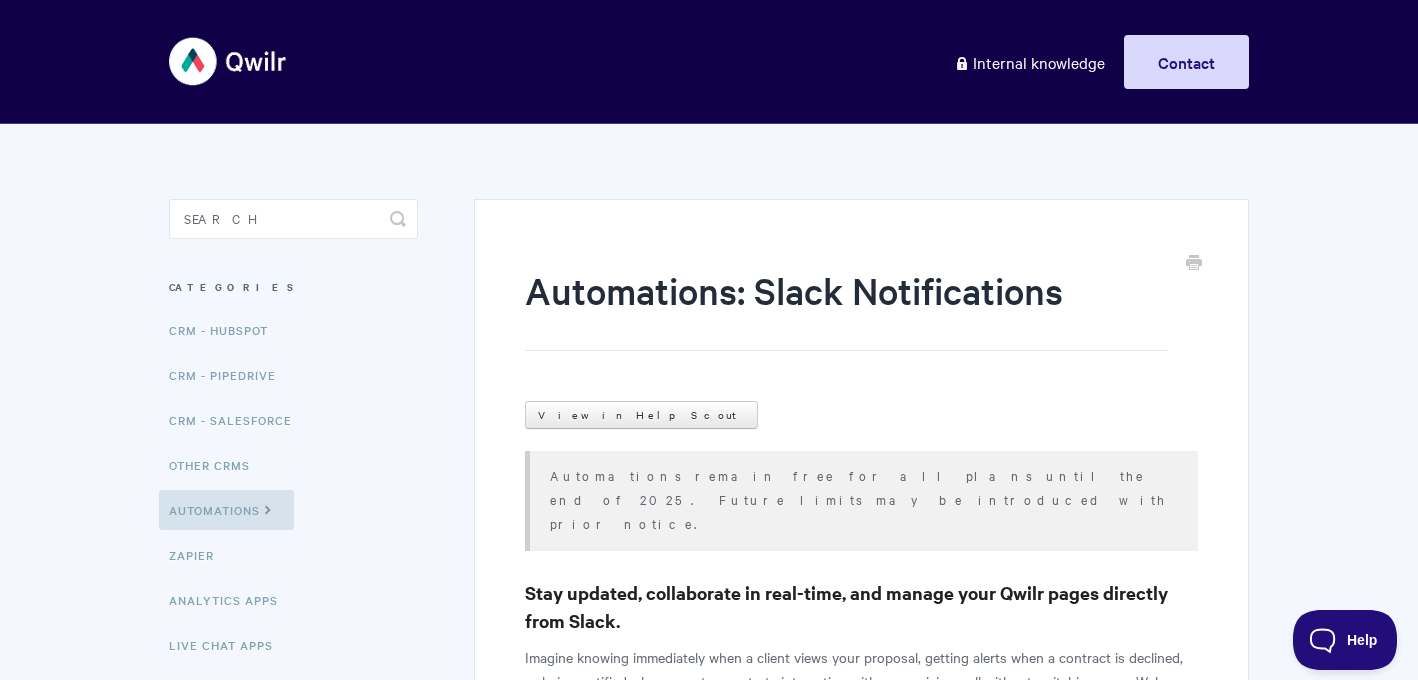 scroll, scrollTop: 0, scrollLeft: 0, axis: both 